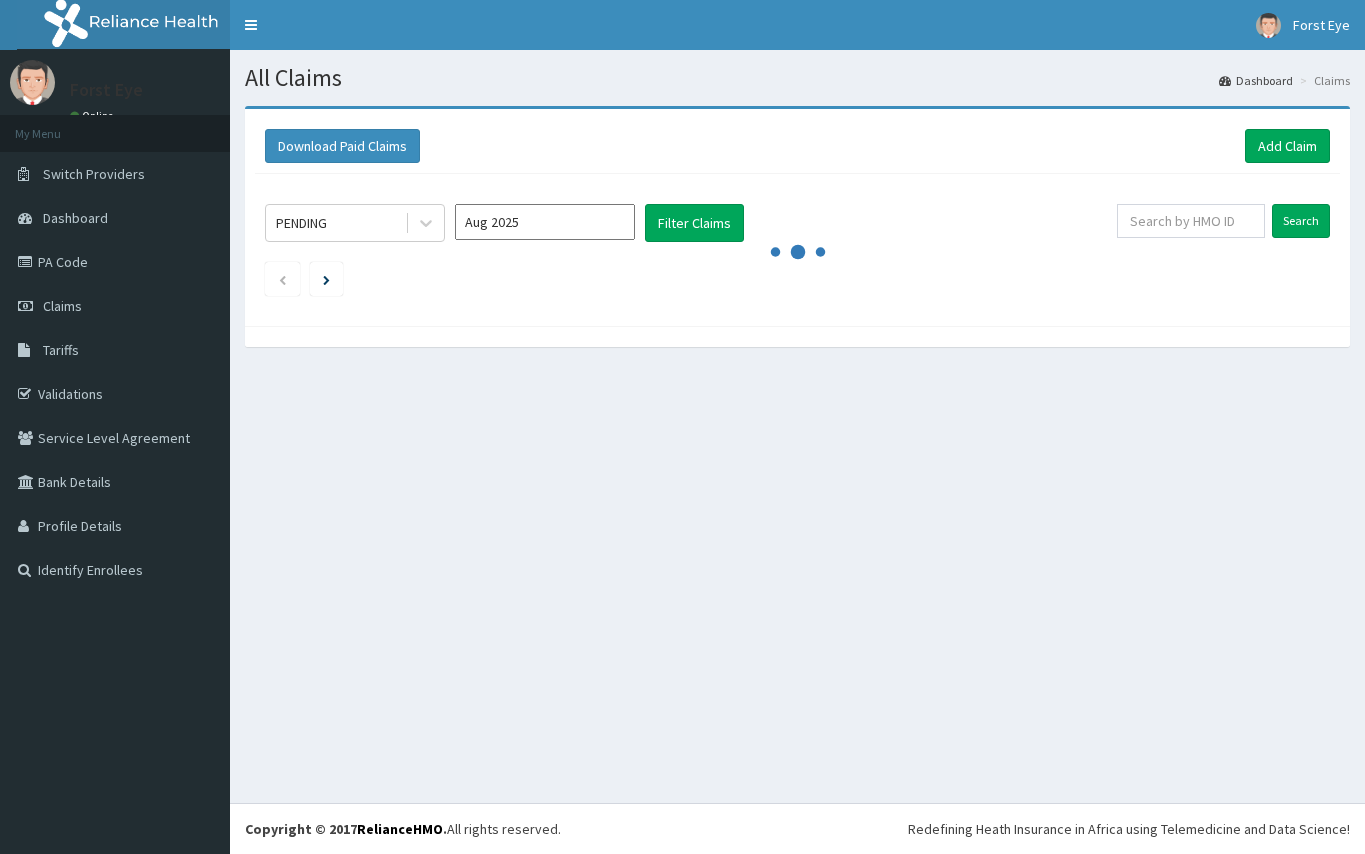 scroll, scrollTop: 0, scrollLeft: 0, axis: both 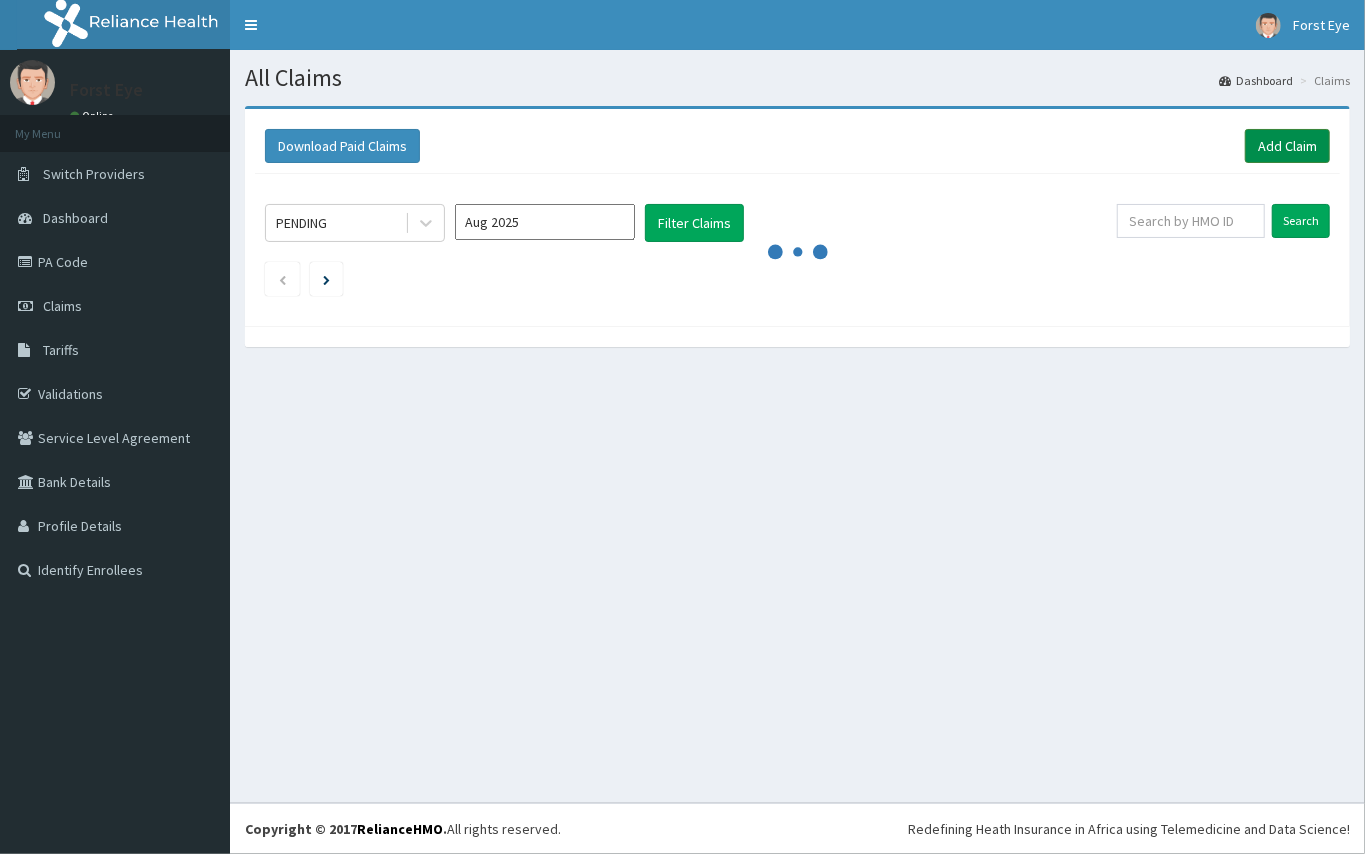 click on "Add Claim" at bounding box center [1287, 146] 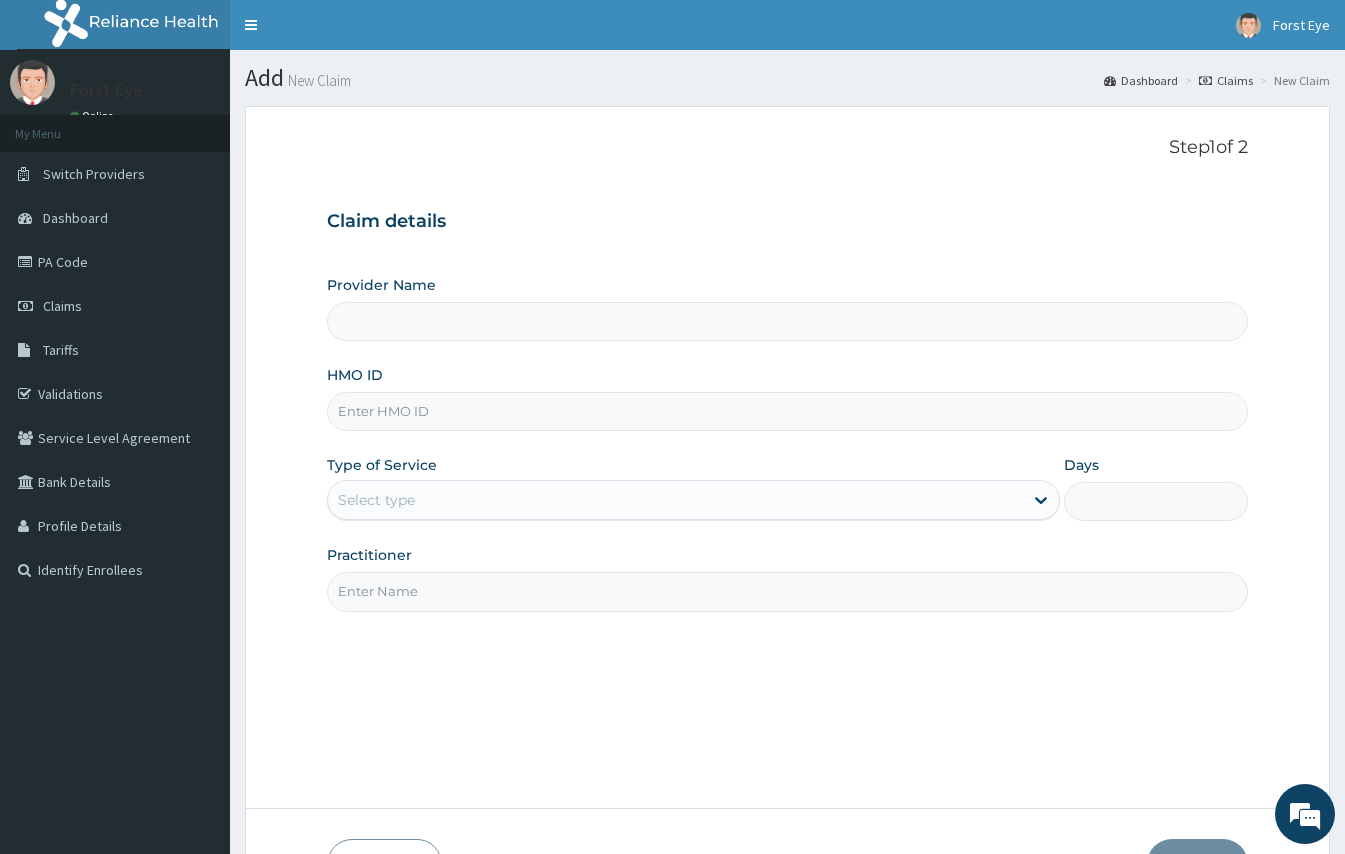 scroll, scrollTop: 0, scrollLeft: 0, axis: both 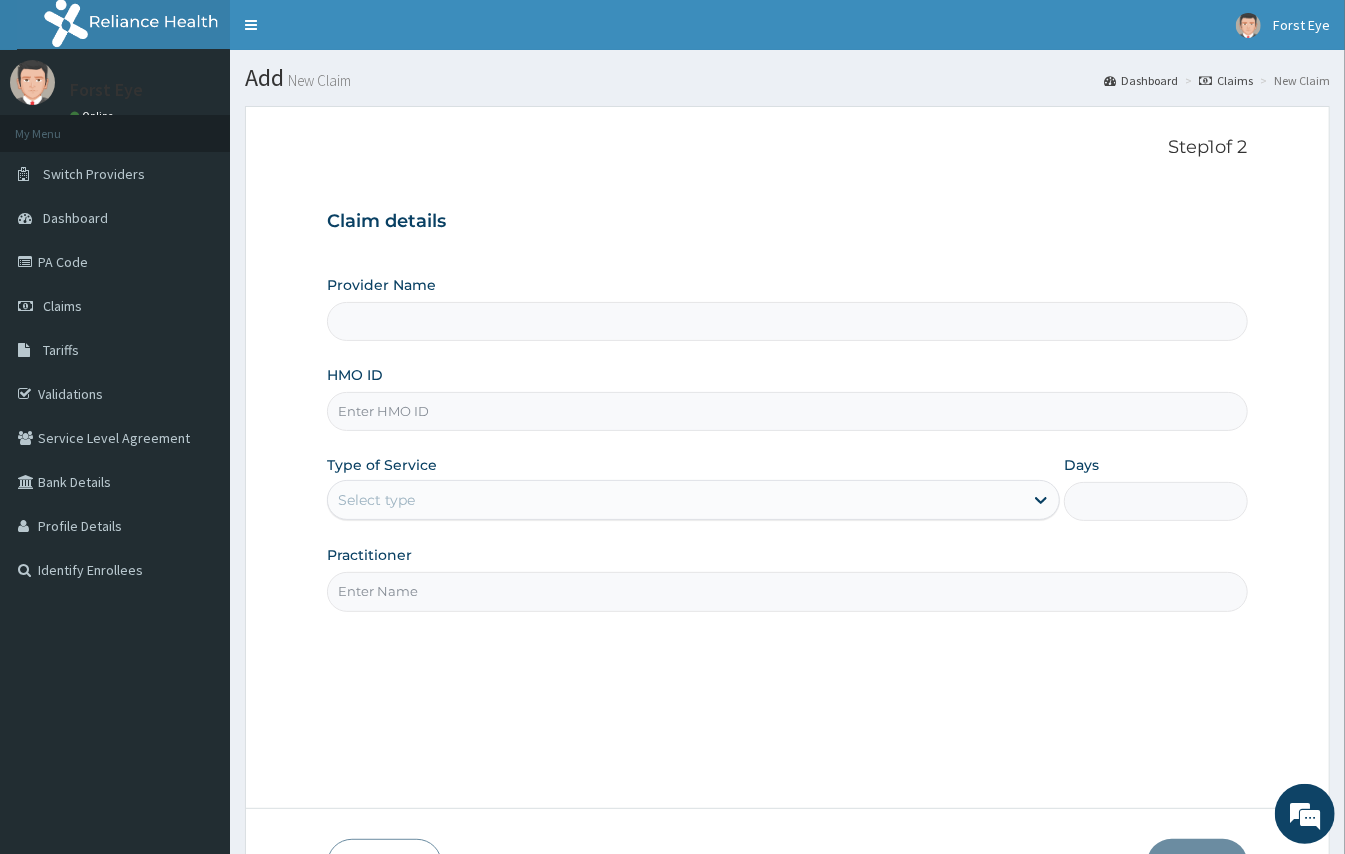 type on "Forst Eye Clinic- Ogba" 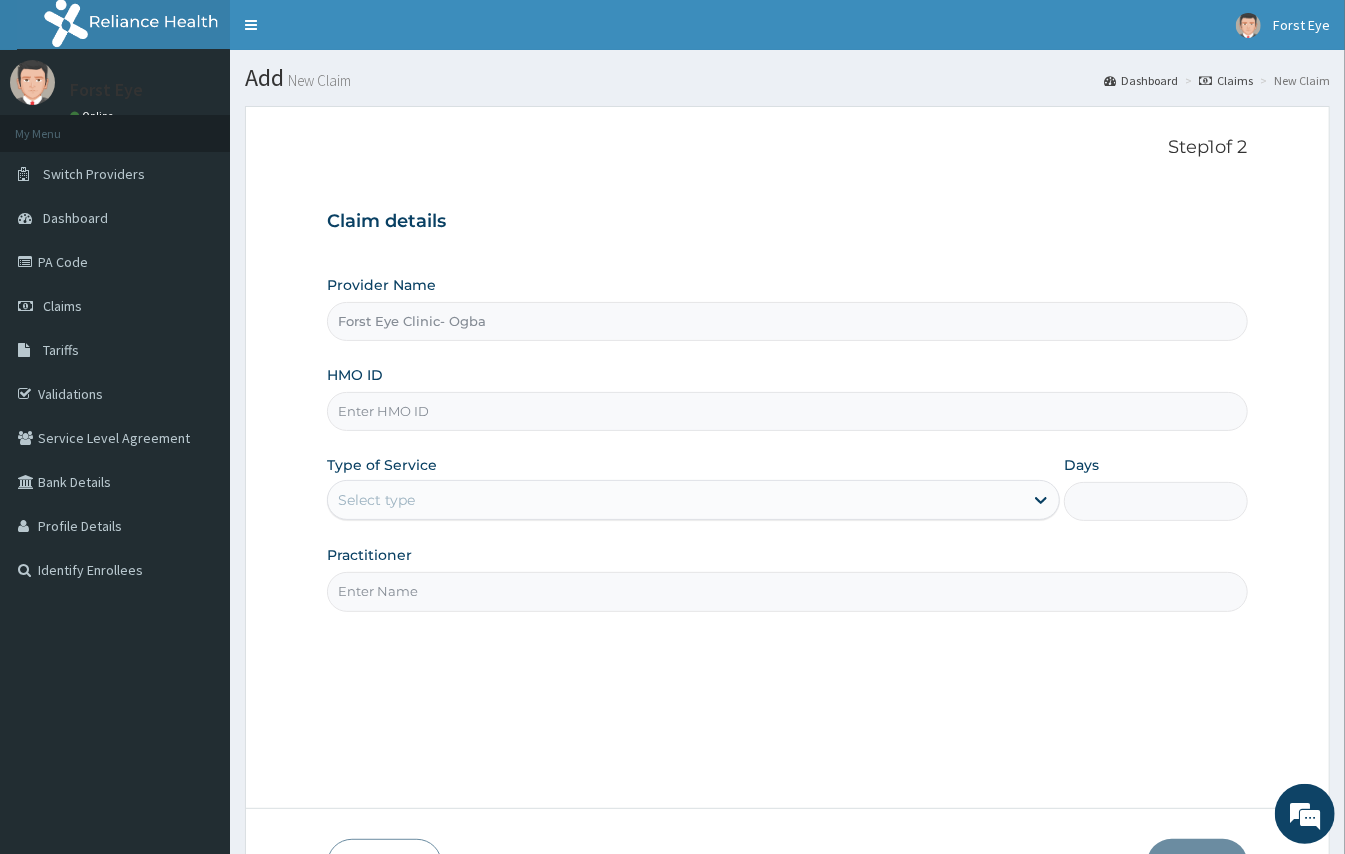 click on "HMO ID" at bounding box center (787, 411) 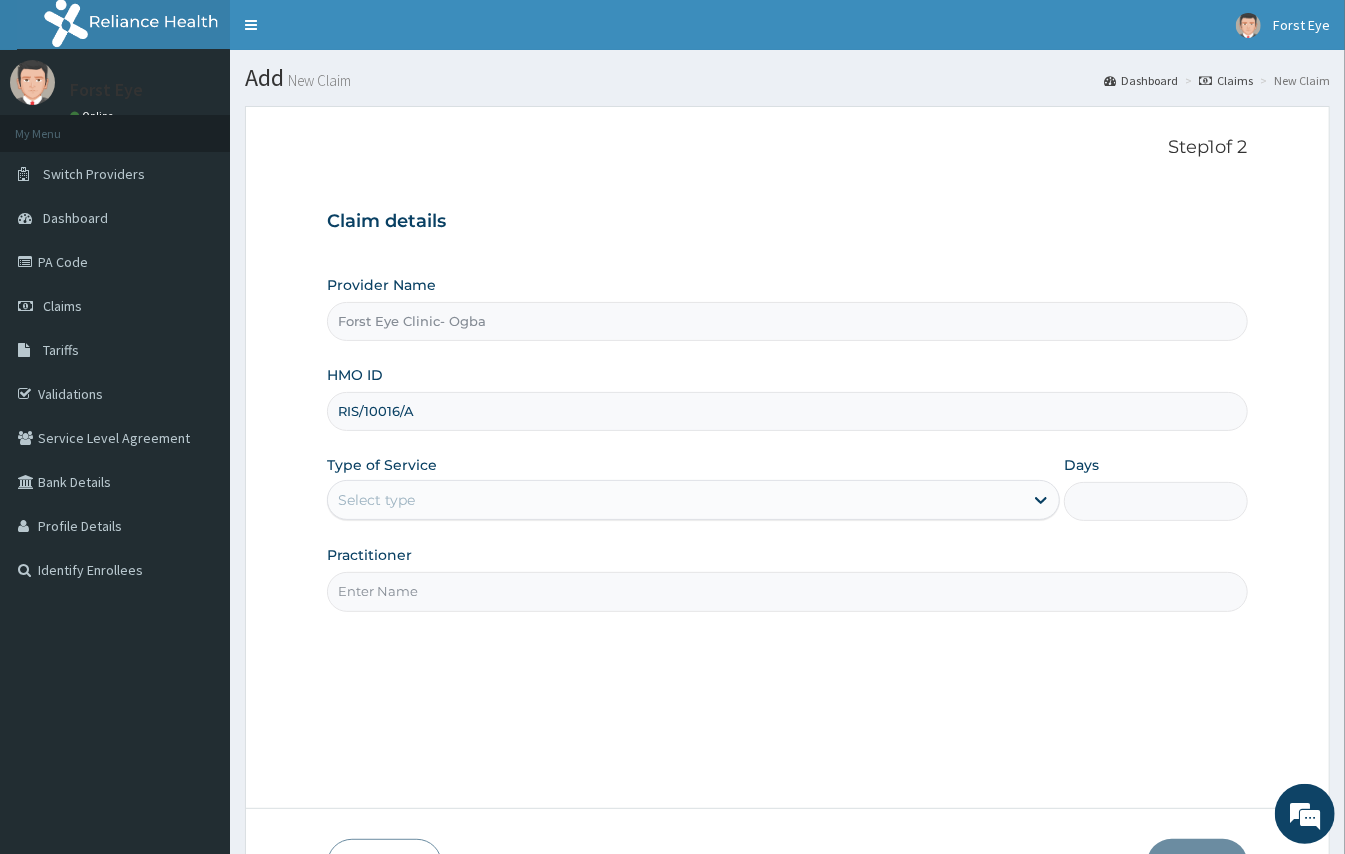type on "[NUMBER]/[NUMBER]/[NUMBER]" 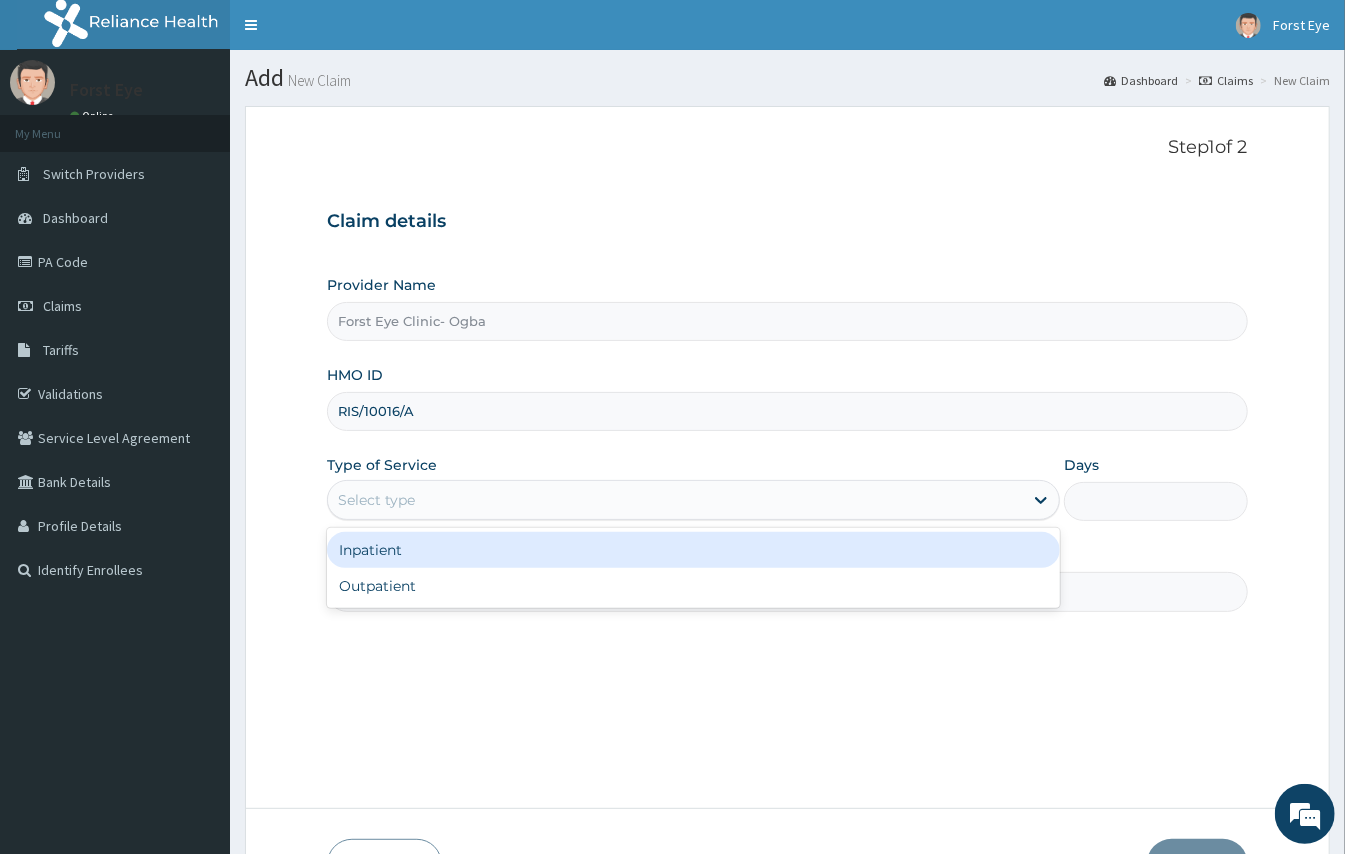 click on "Select type" at bounding box center (675, 500) 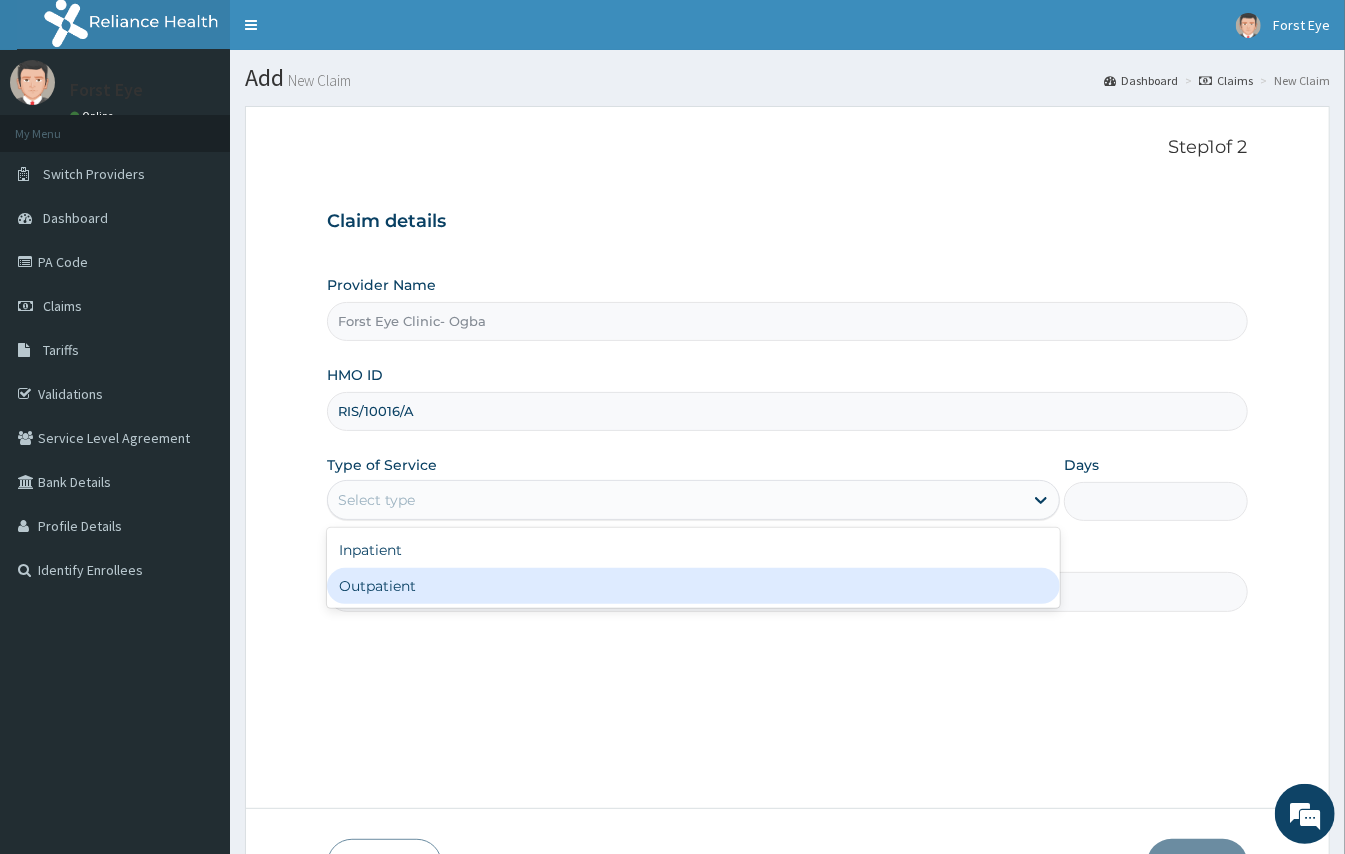 click on "Outpatient" at bounding box center [693, 586] 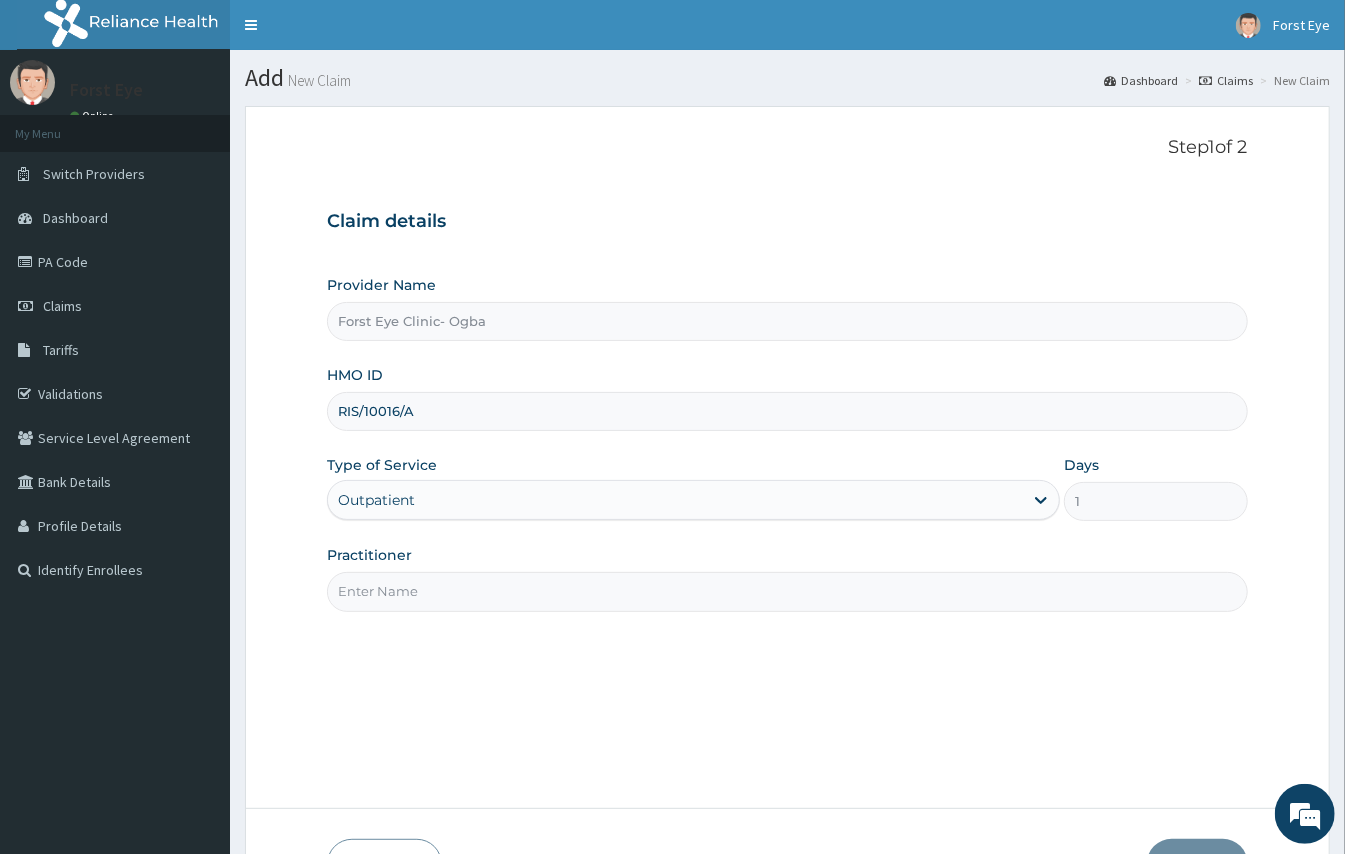 scroll, scrollTop: 0, scrollLeft: 0, axis: both 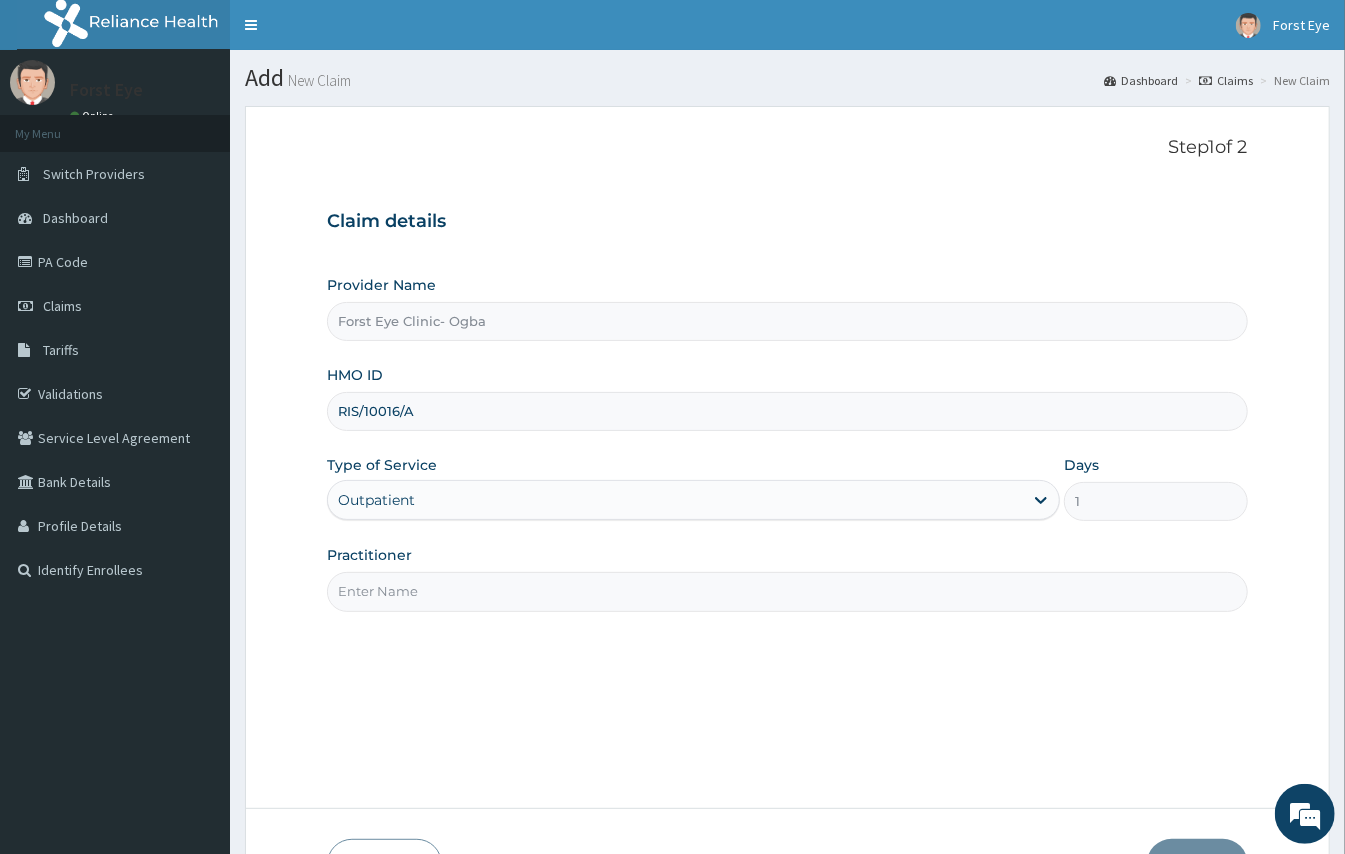 click on "Practitioner" at bounding box center [787, 591] 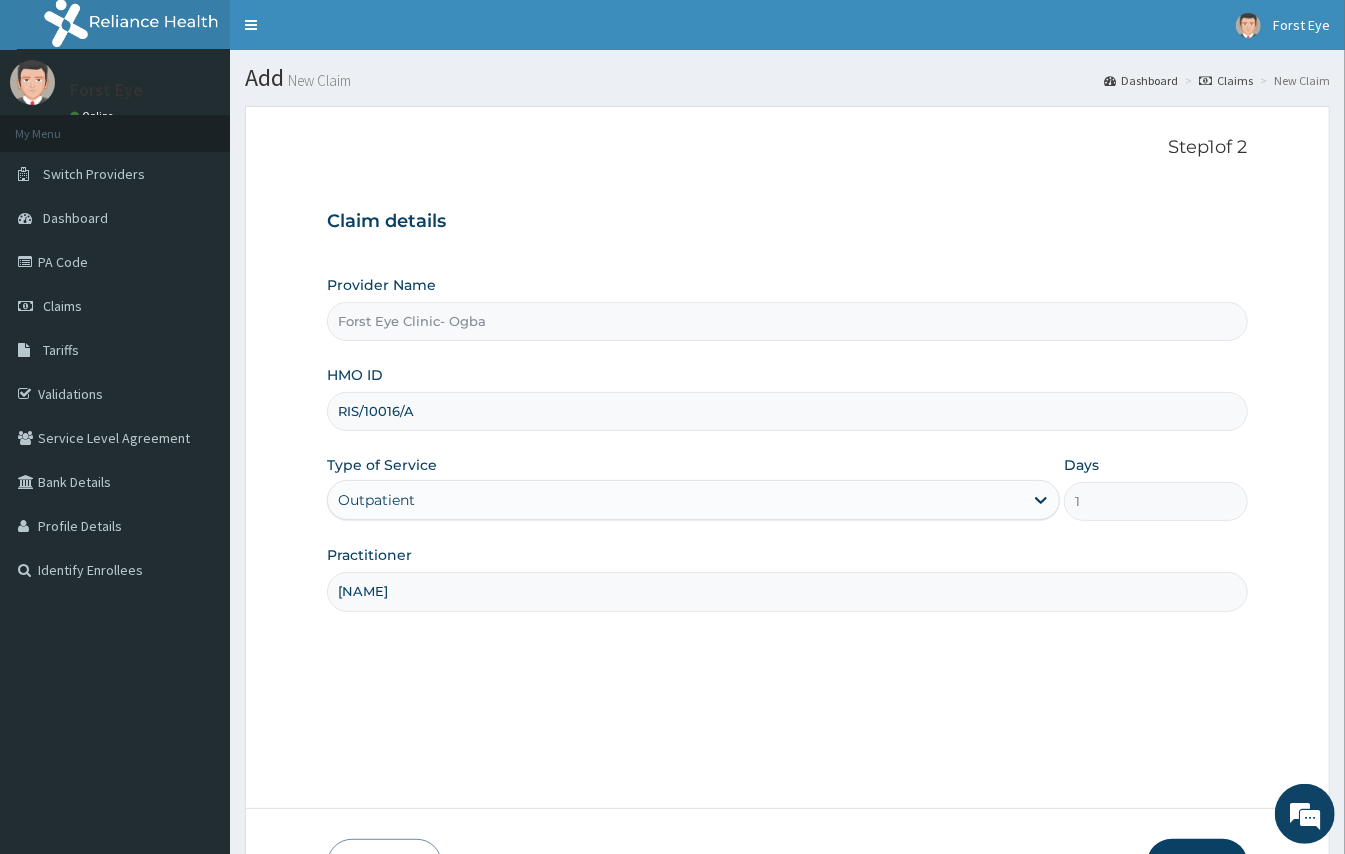 scroll, scrollTop: 134, scrollLeft: 0, axis: vertical 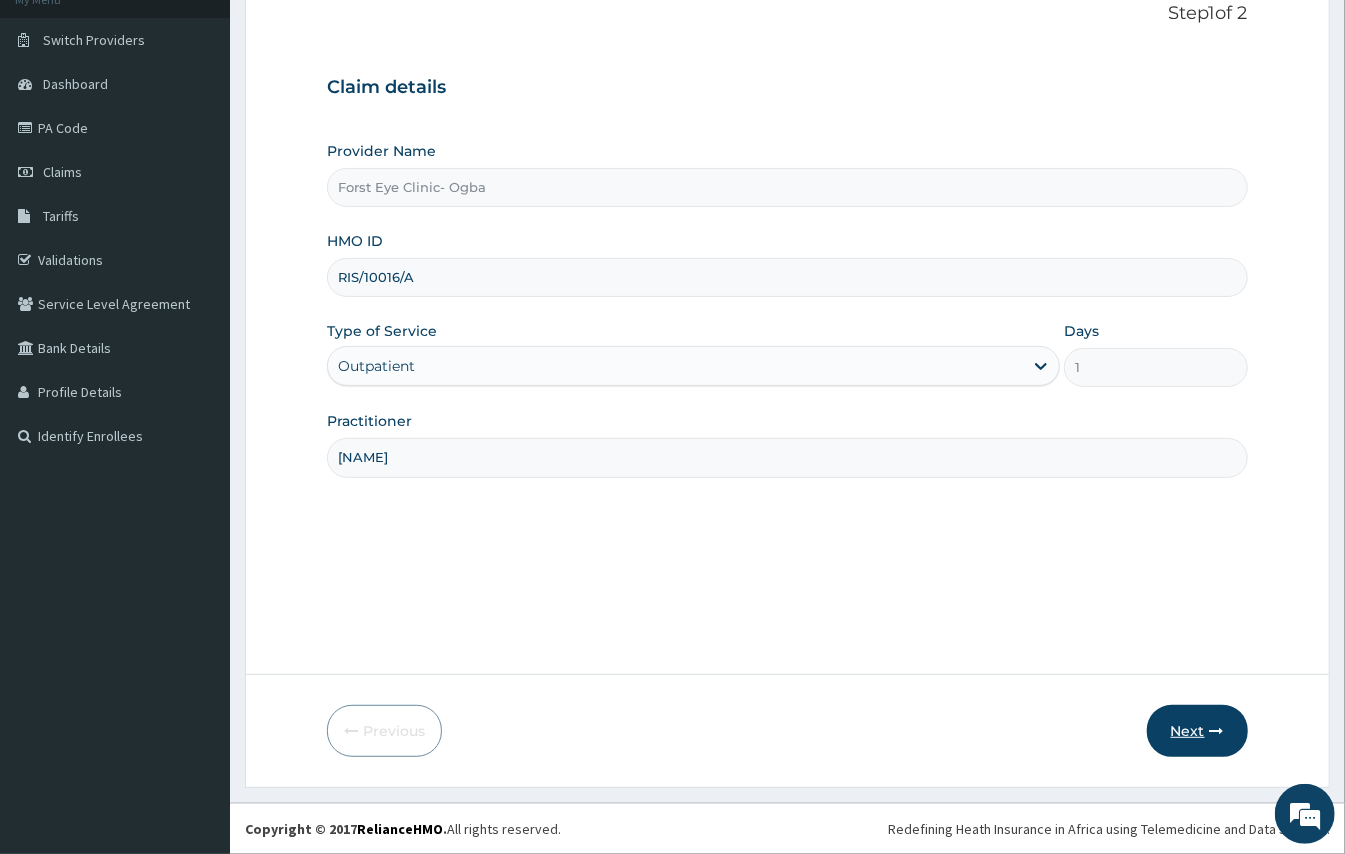 type on "DR HUMBLE" 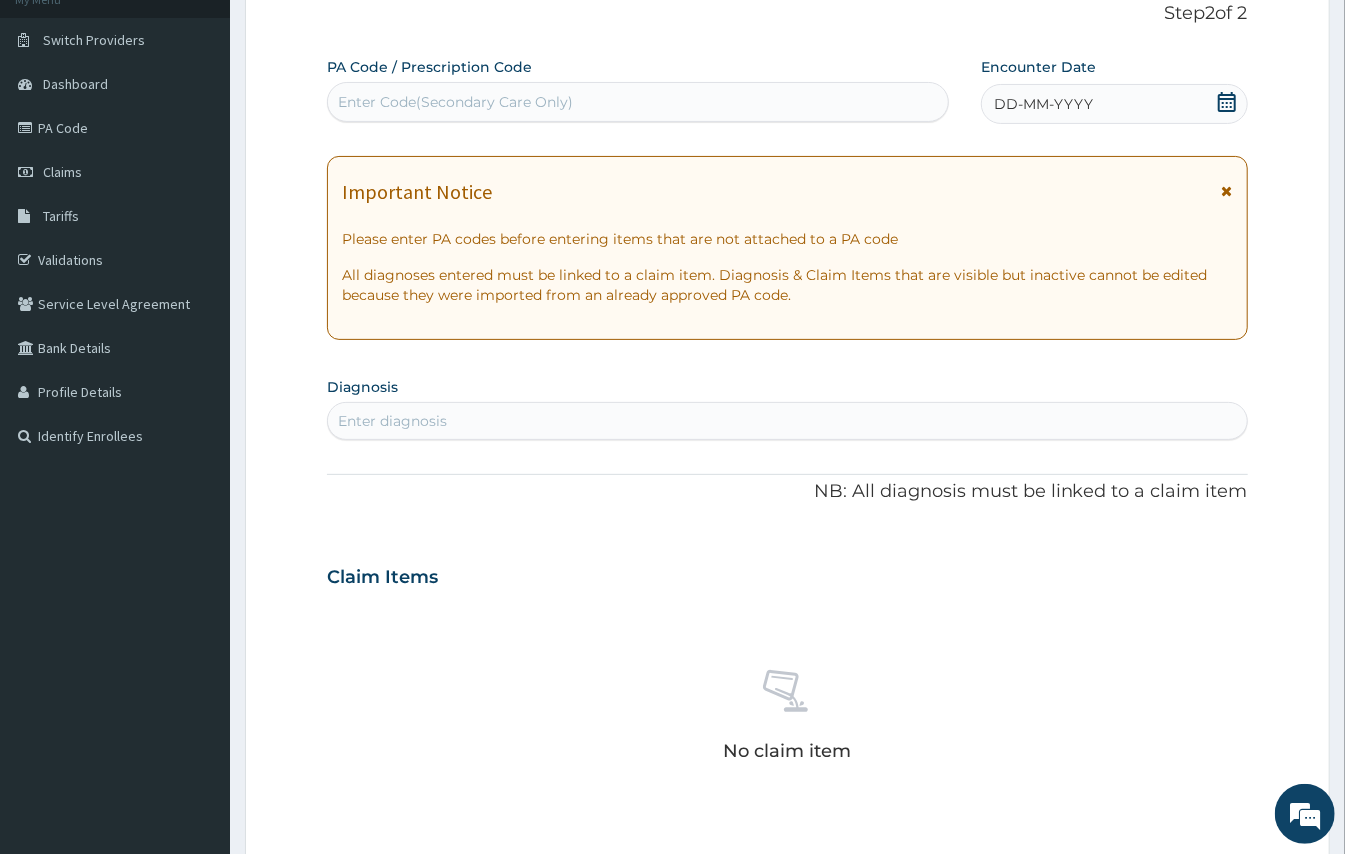 click on "Enter Code(Secondary Care Only)" at bounding box center (638, 102) 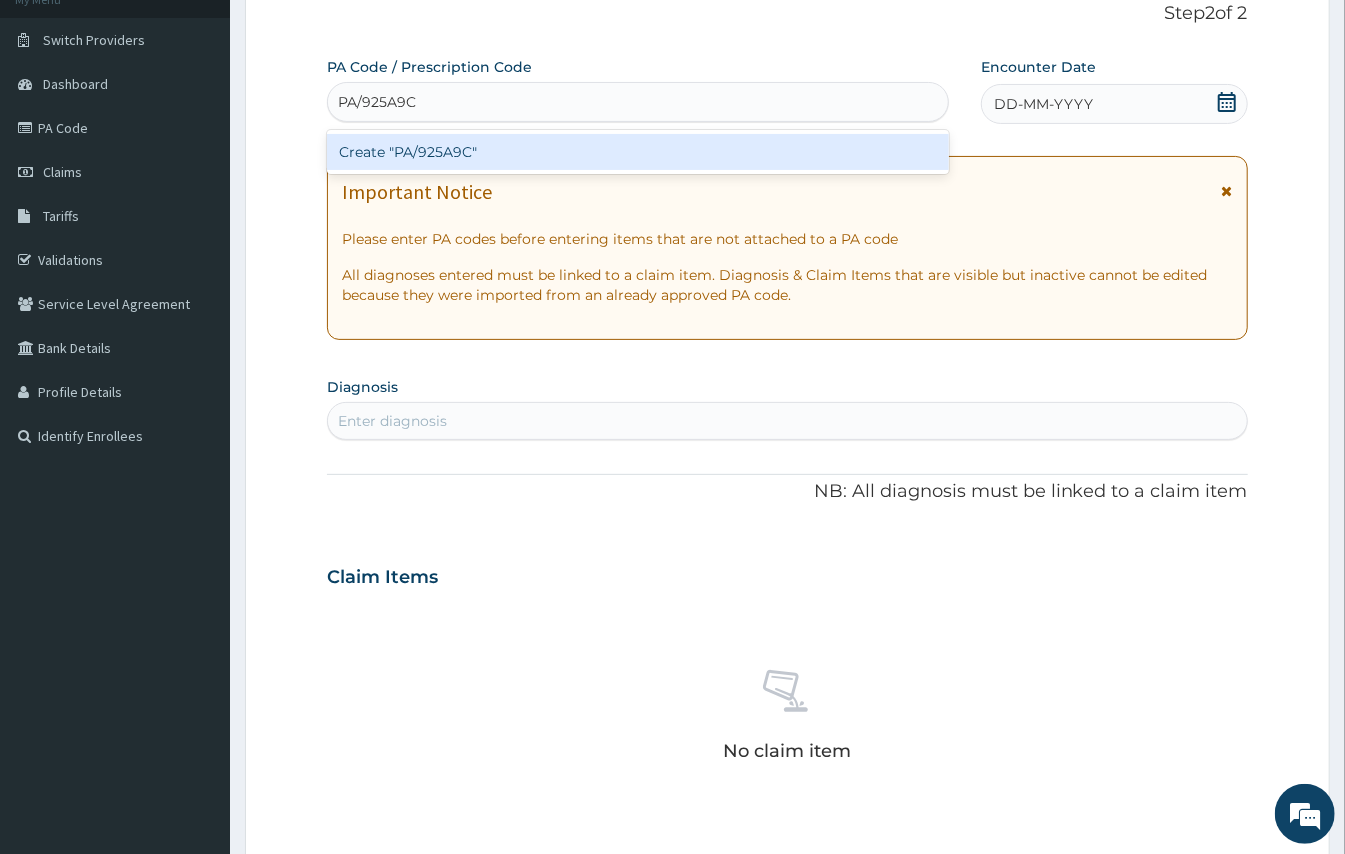 click on "Create "PA/925A9C"" at bounding box center [638, 152] 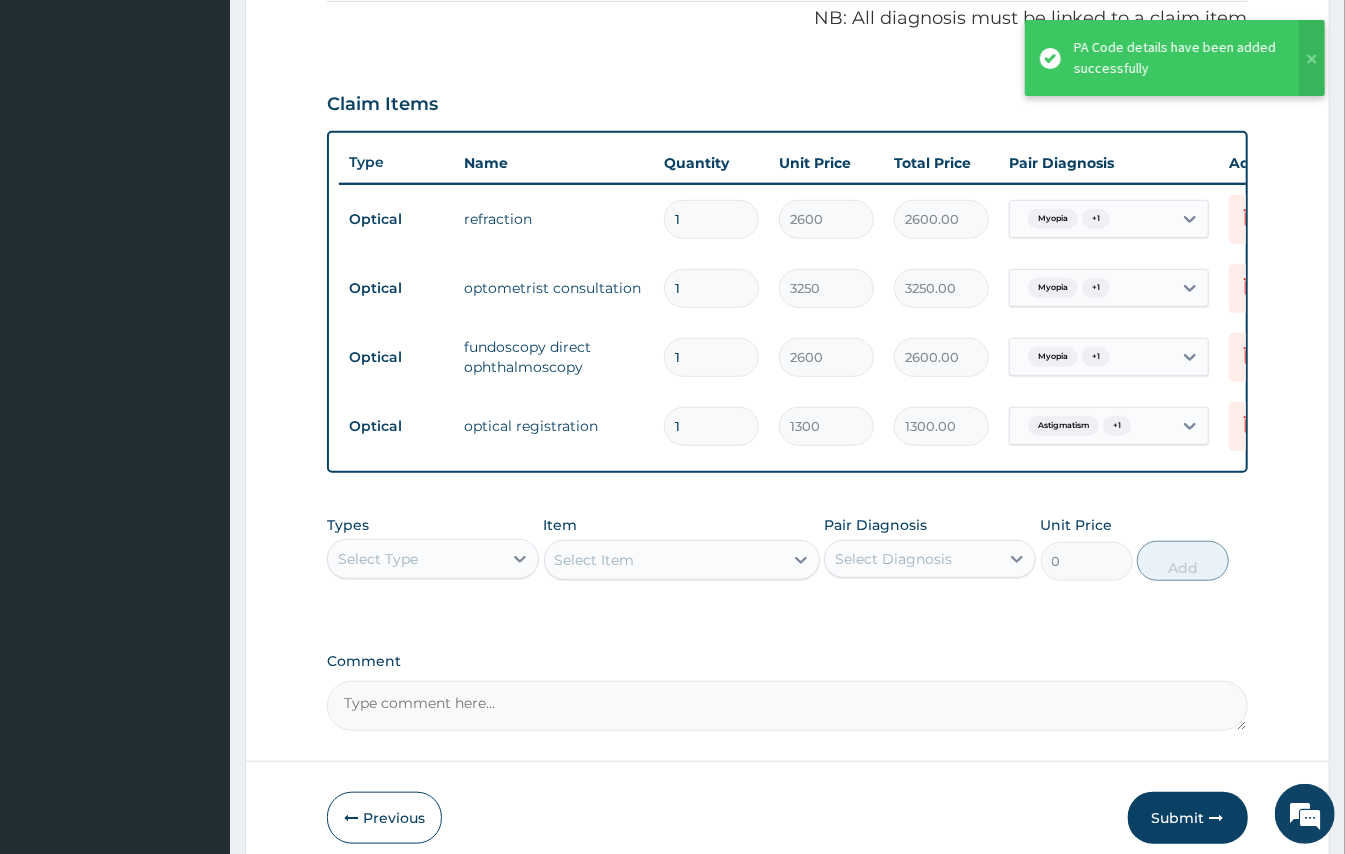 scroll, scrollTop: 721, scrollLeft: 0, axis: vertical 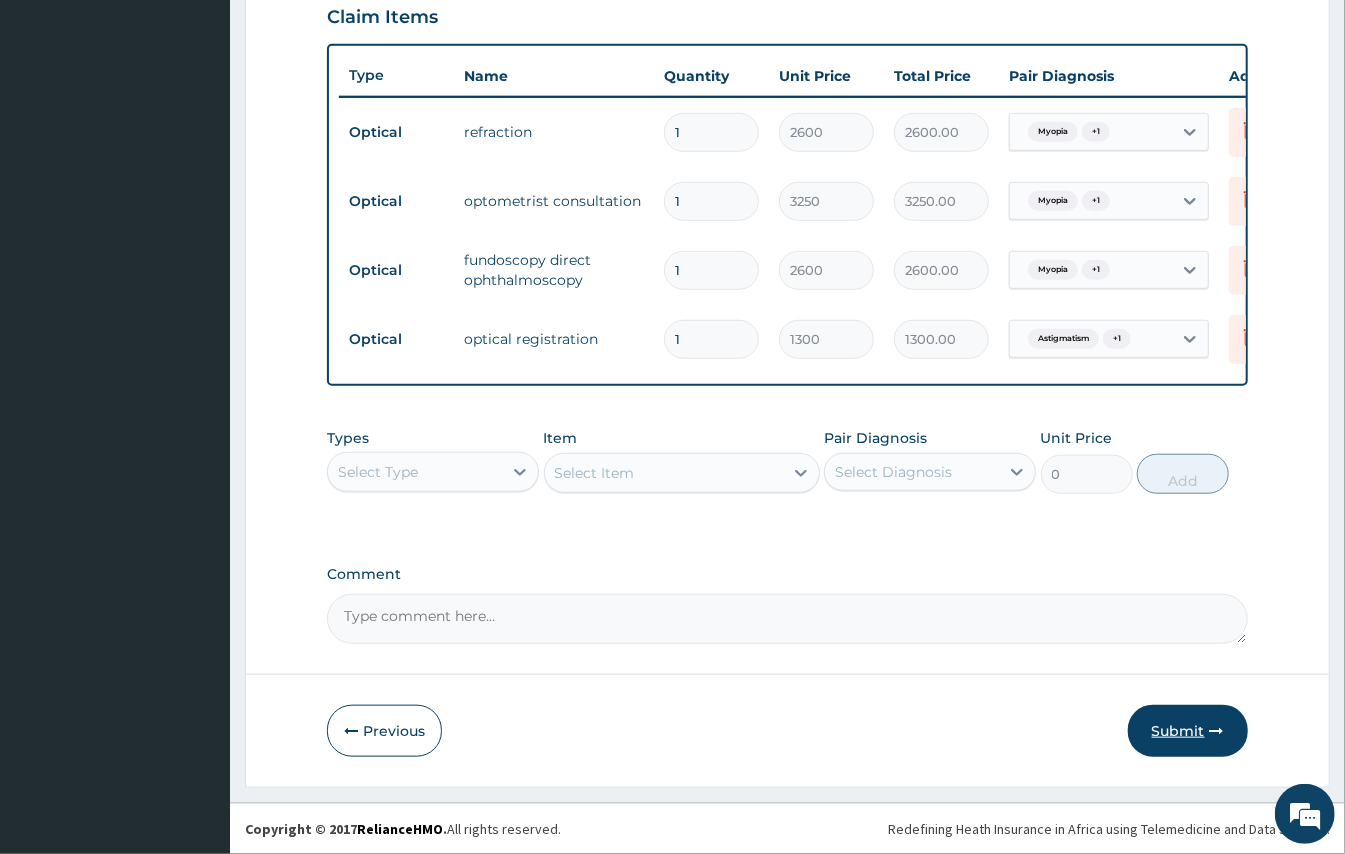 click on "Submit" at bounding box center [1188, 731] 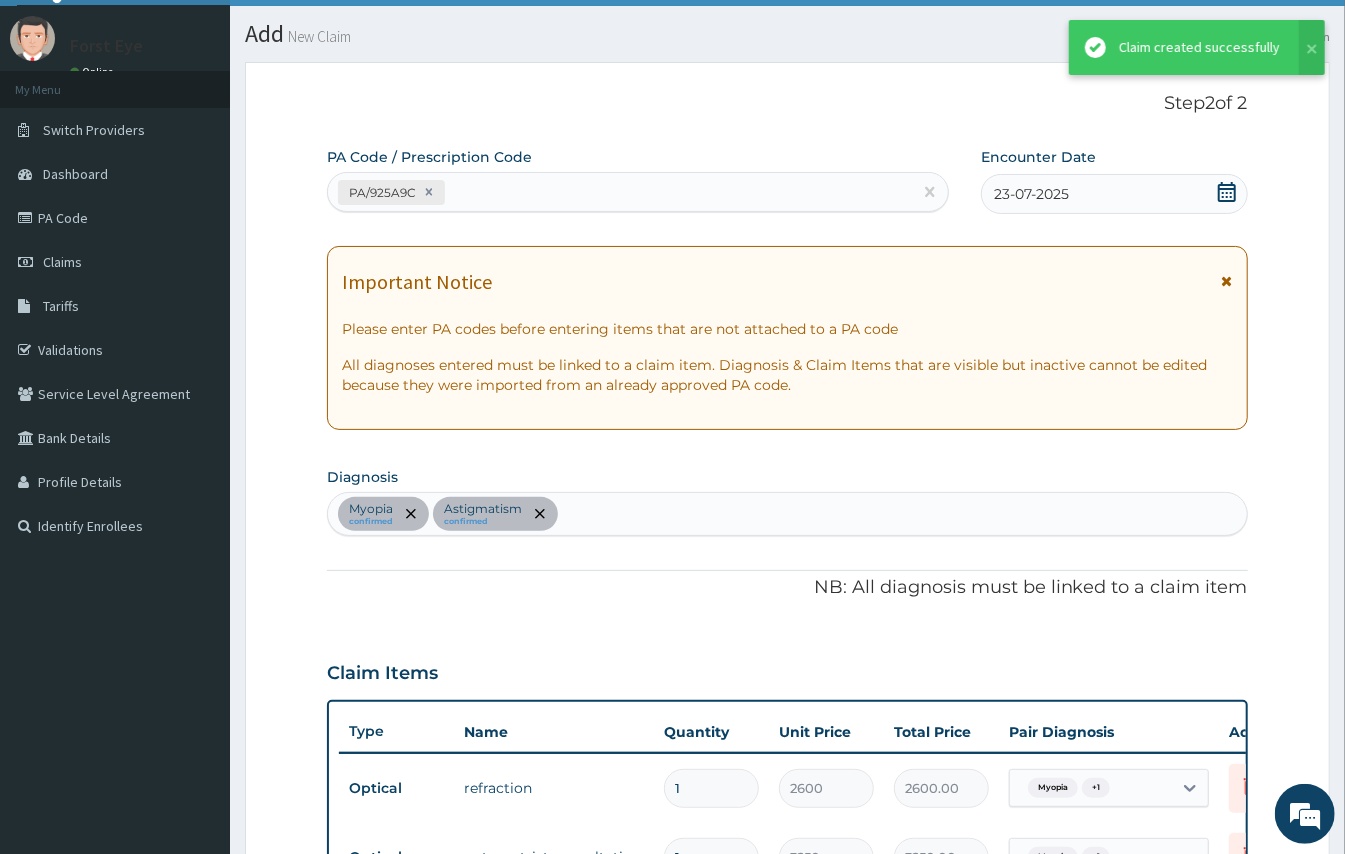 scroll, scrollTop: 721, scrollLeft: 0, axis: vertical 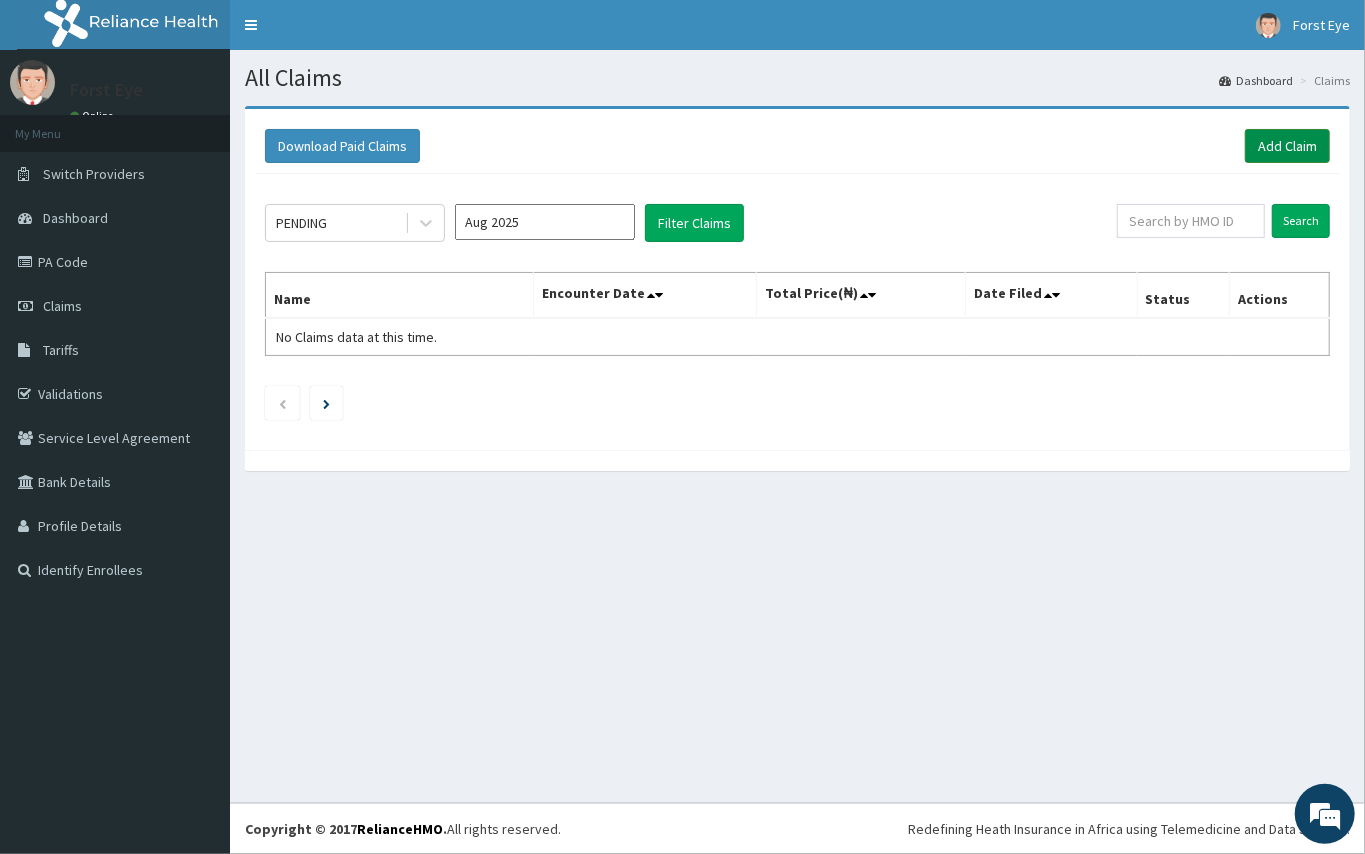 click on "Add Claim" at bounding box center [1287, 146] 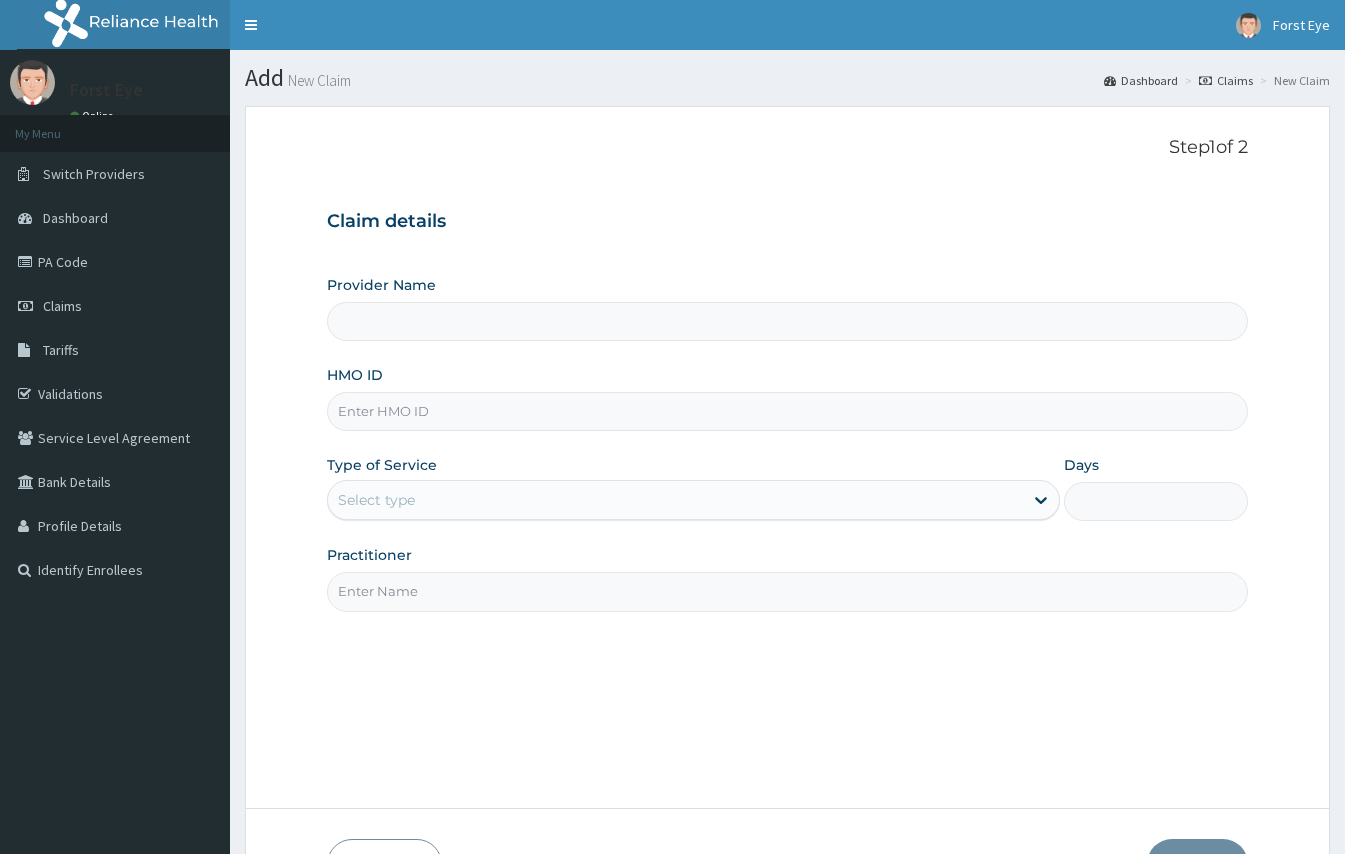 scroll, scrollTop: 0, scrollLeft: 0, axis: both 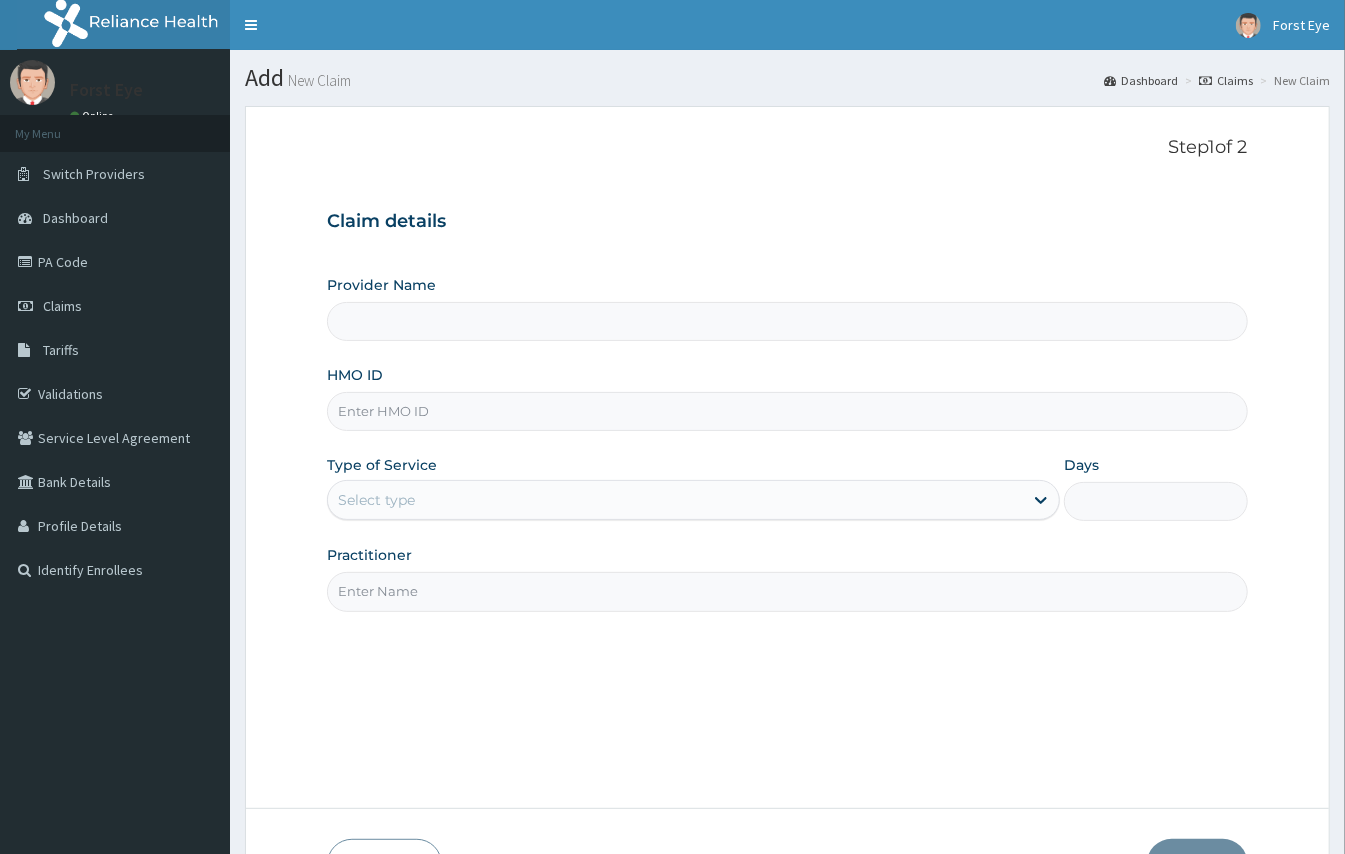 click on "Provider Name" at bounding box center [787, 321] 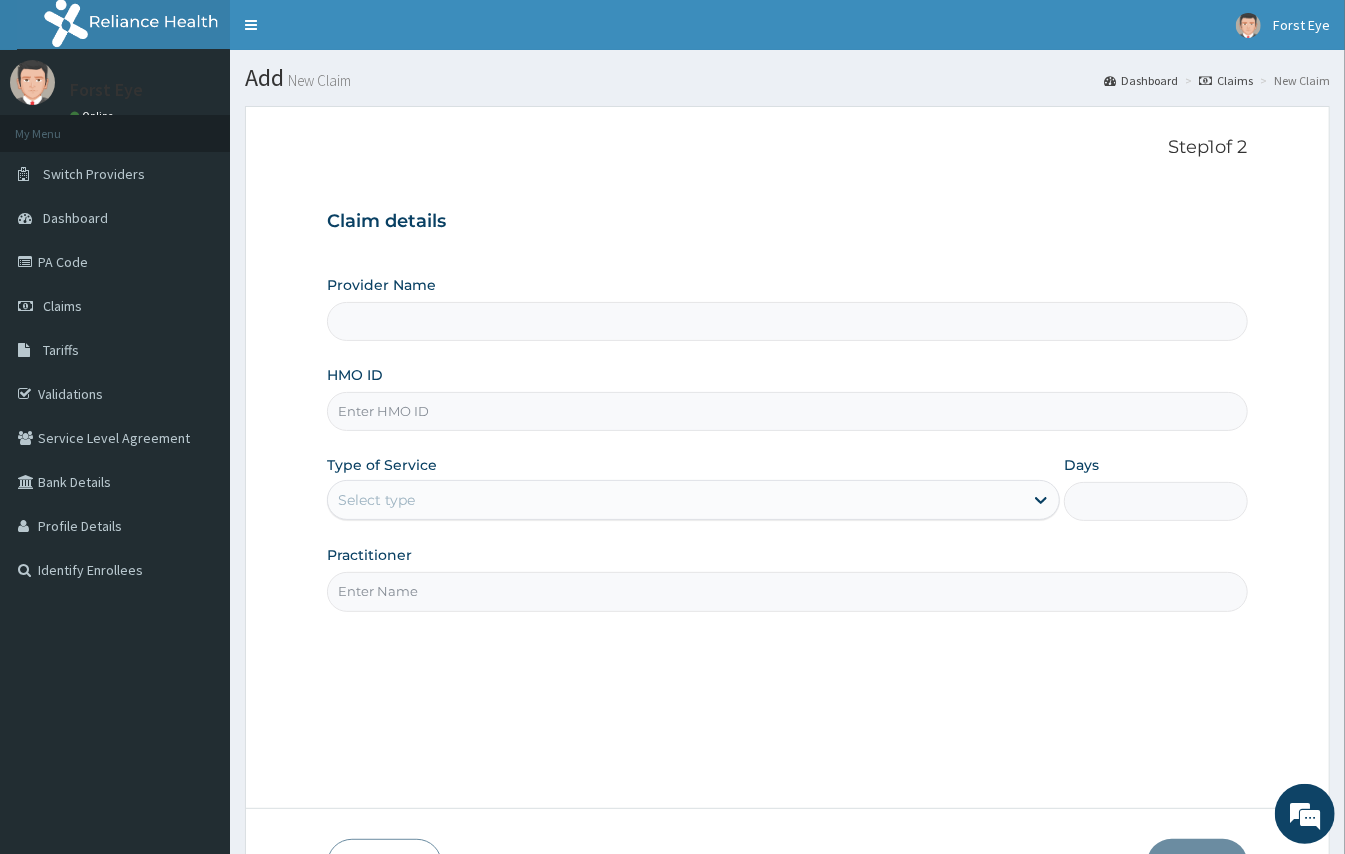 type on "Forst Eye Clinic- Ogba" 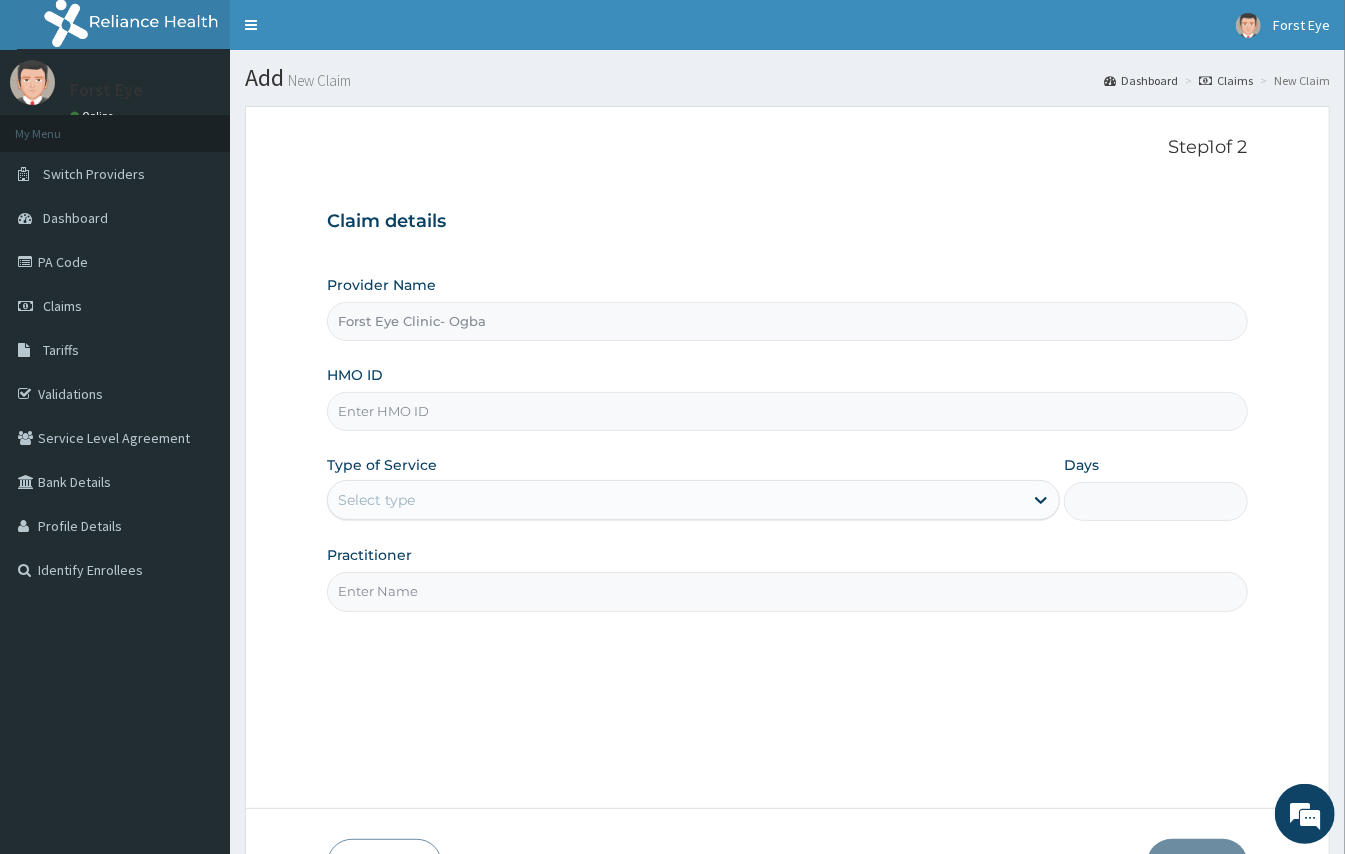 click on "HMO ID" at bounding box center (787, 411) 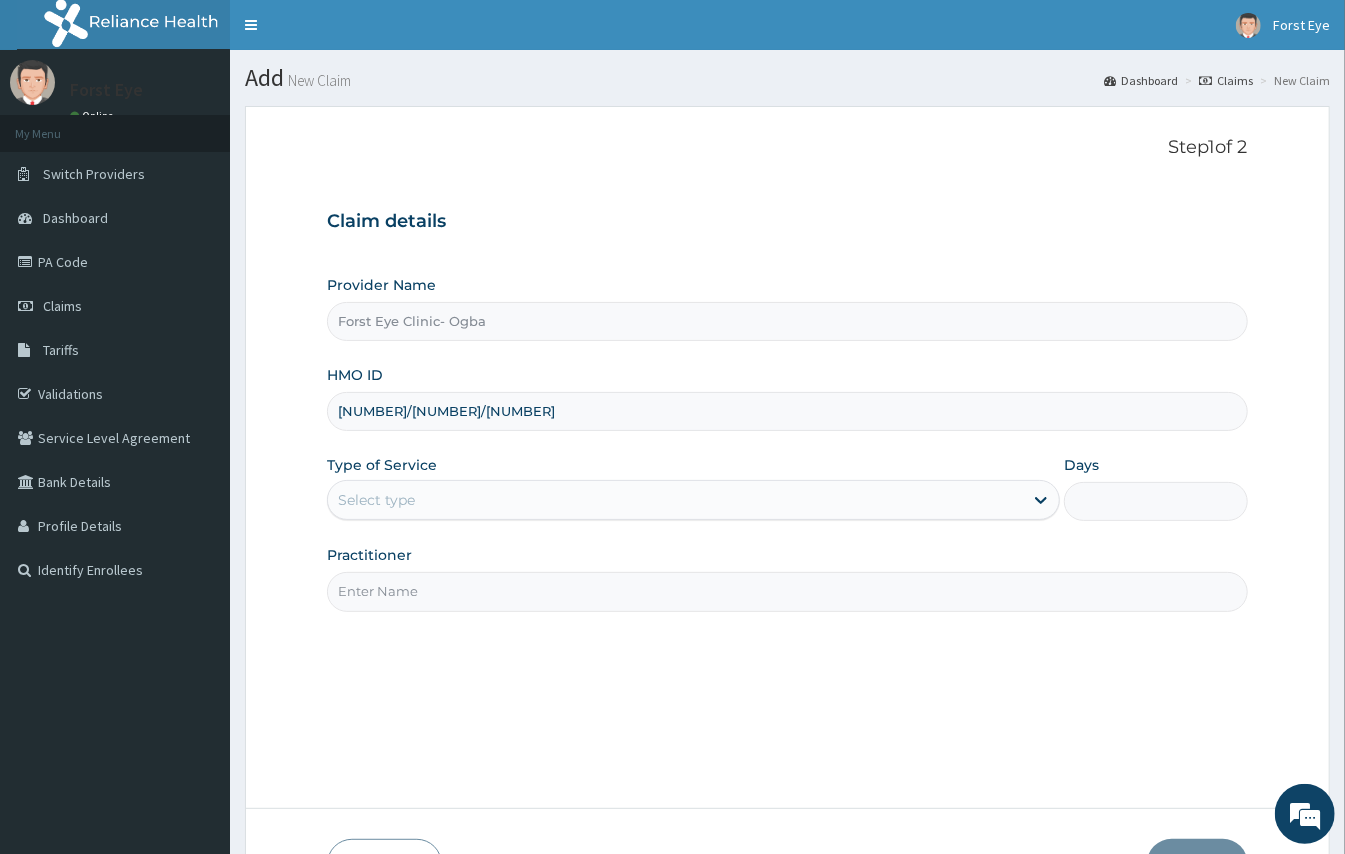 type on "RIS/10016/A" 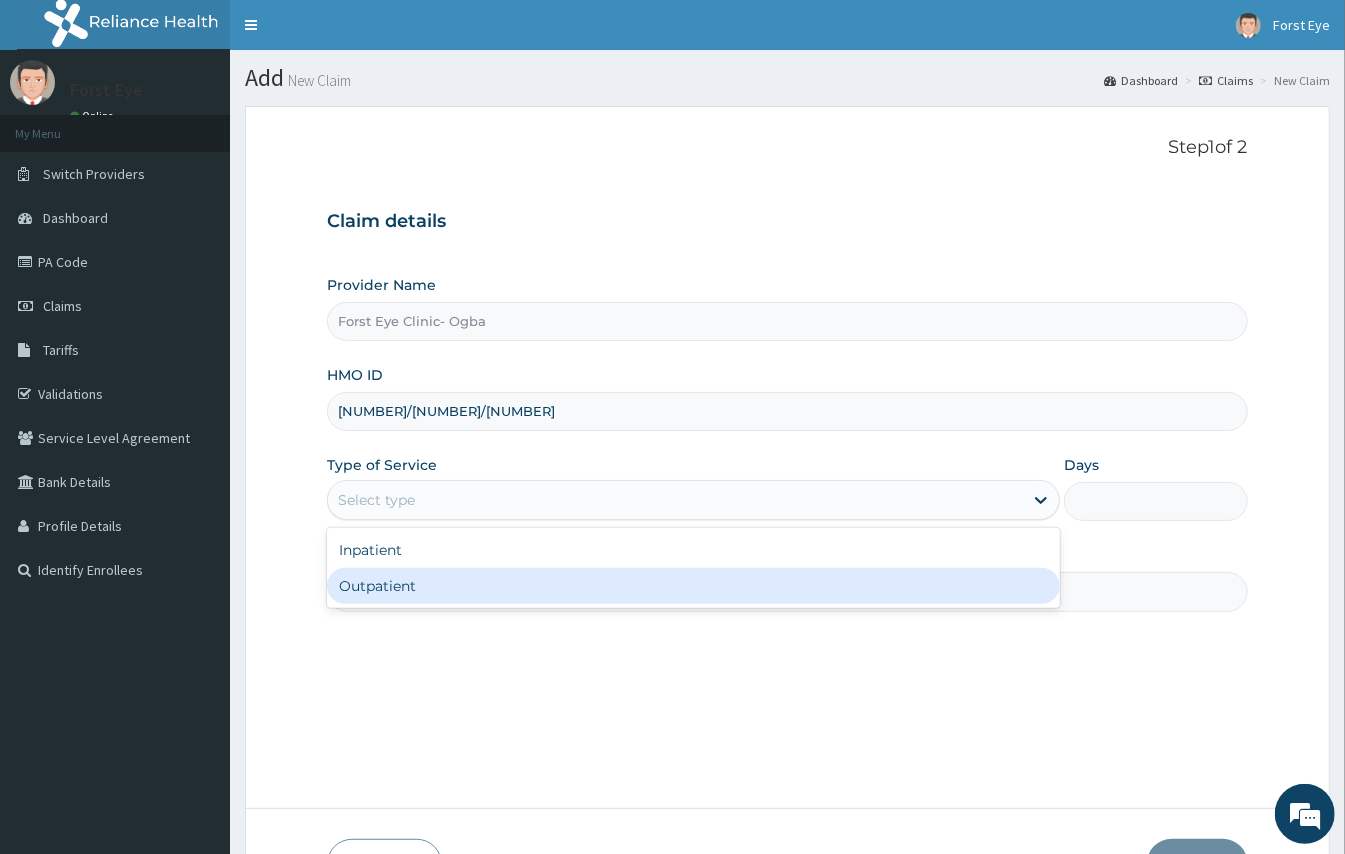 click on "Outpatient" at bounding box center [693, 586] 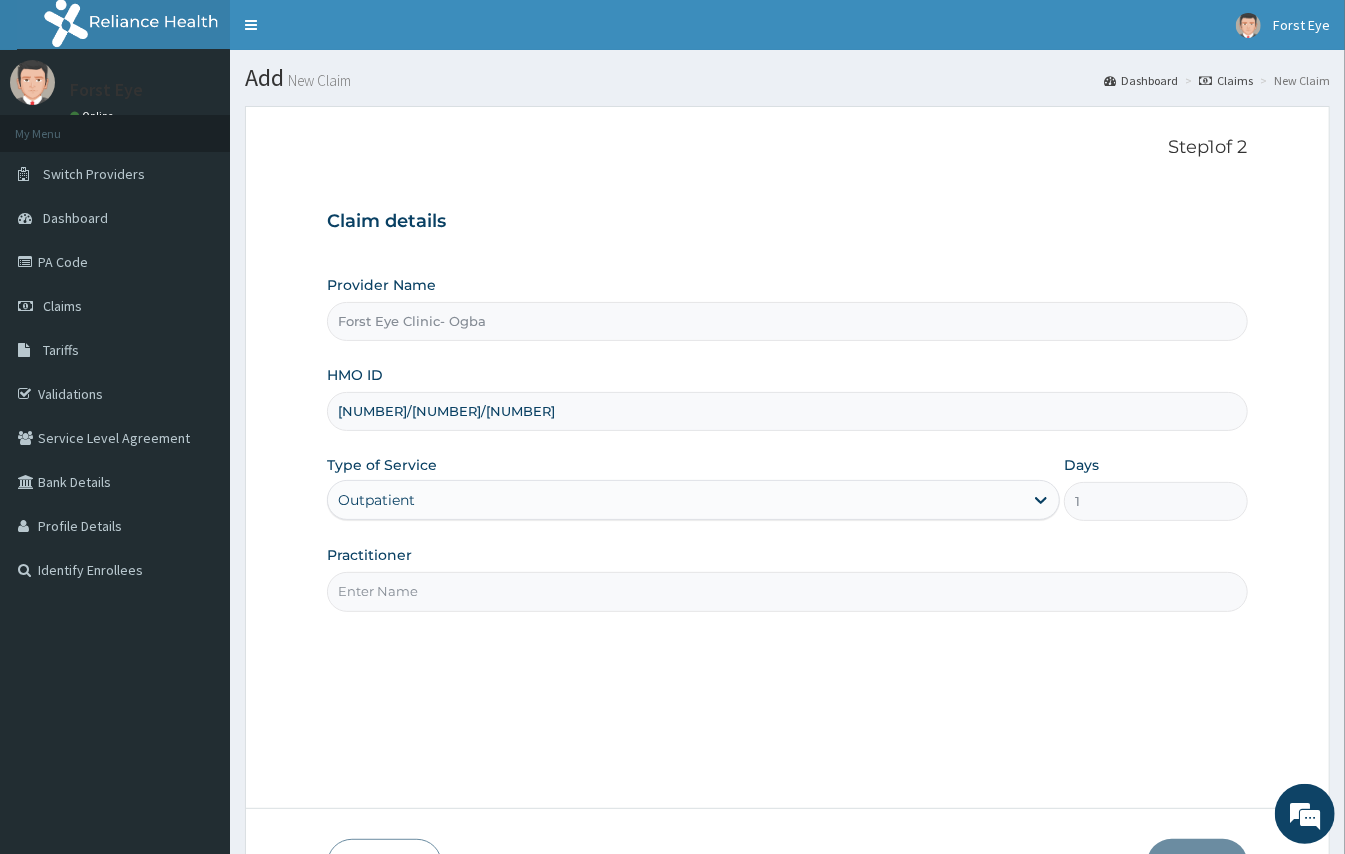 click on "Practitioner" at bounding box center [787, 591] 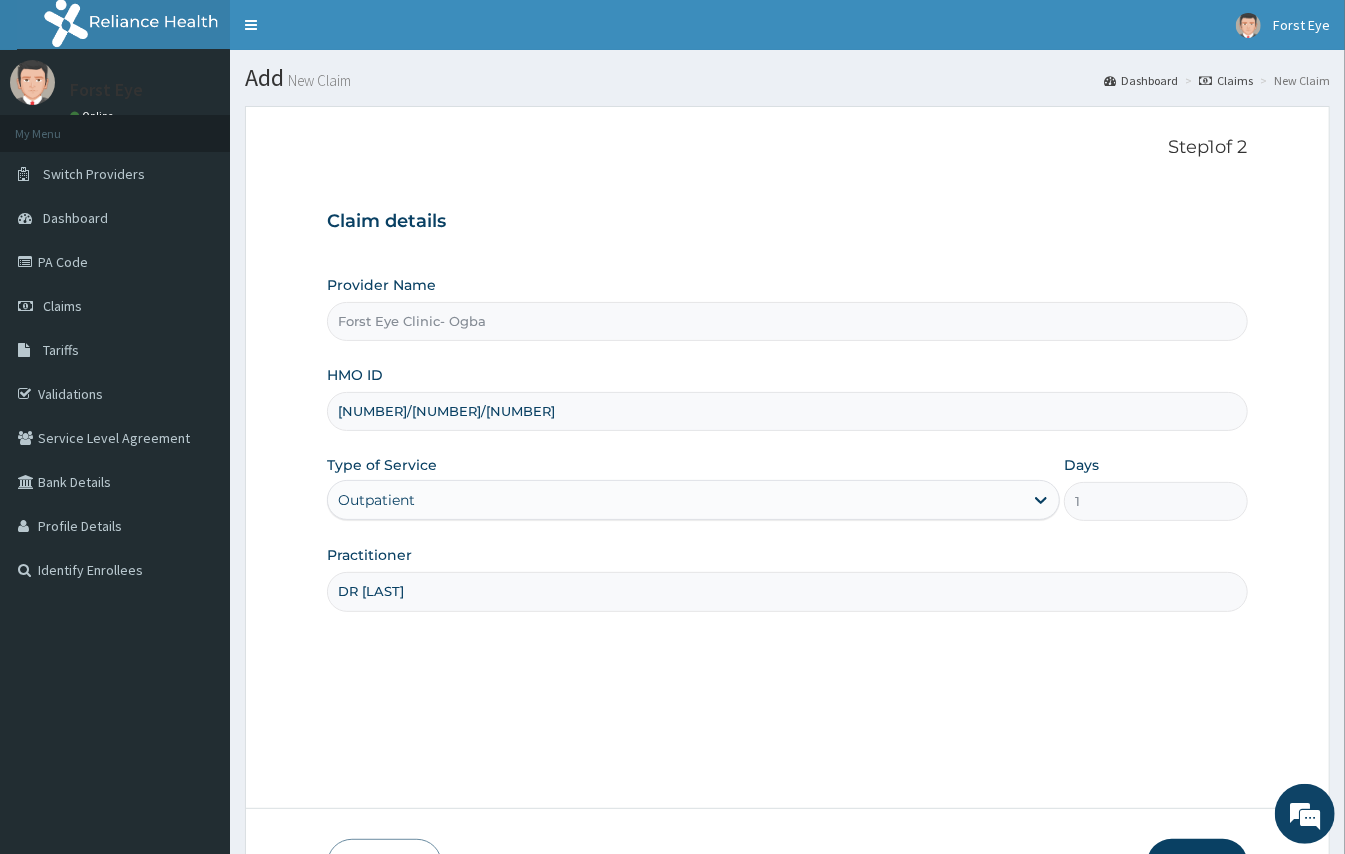 scroll, scrollTop: 0, scrollLeft: 0, axis: both 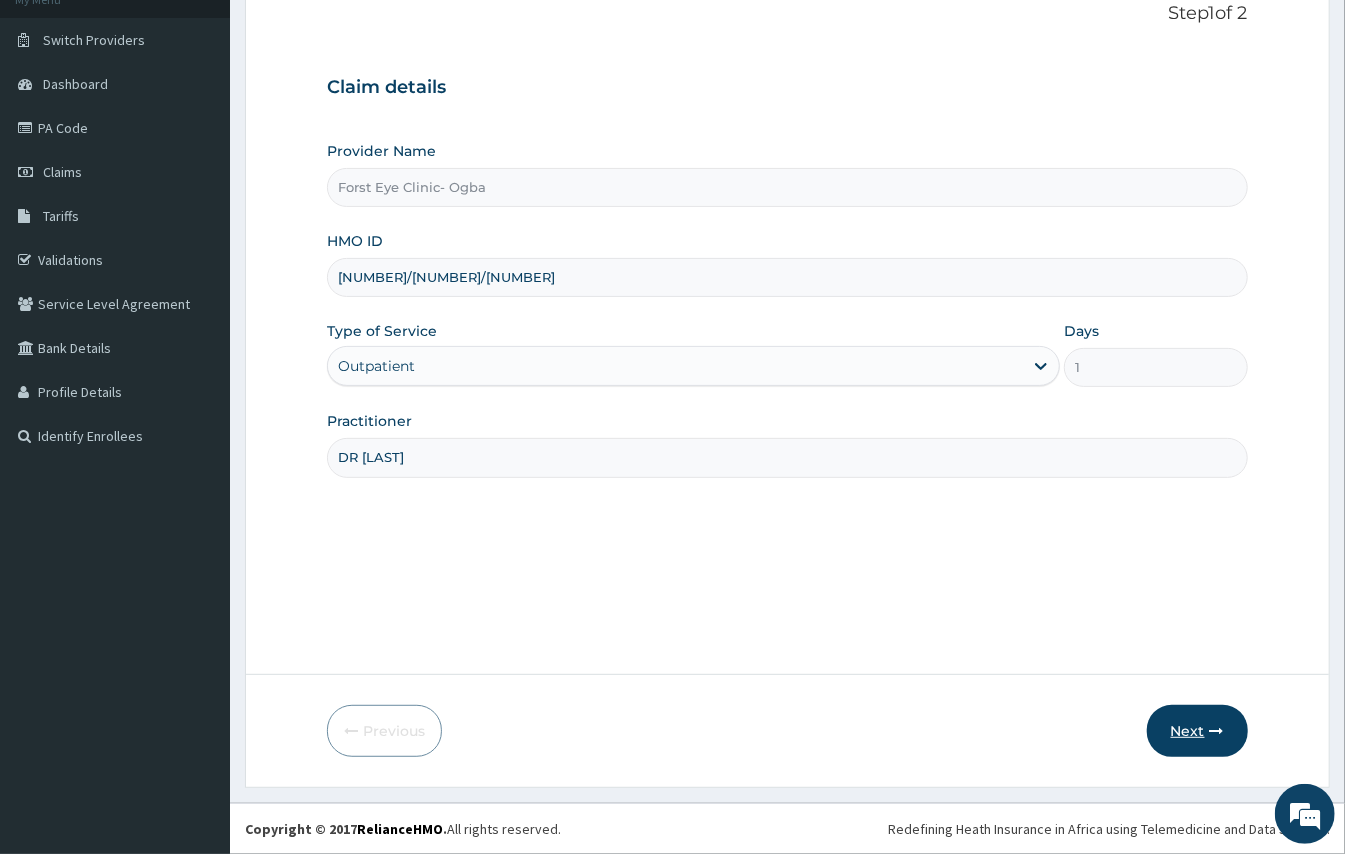 type on "DR HUMBLE" 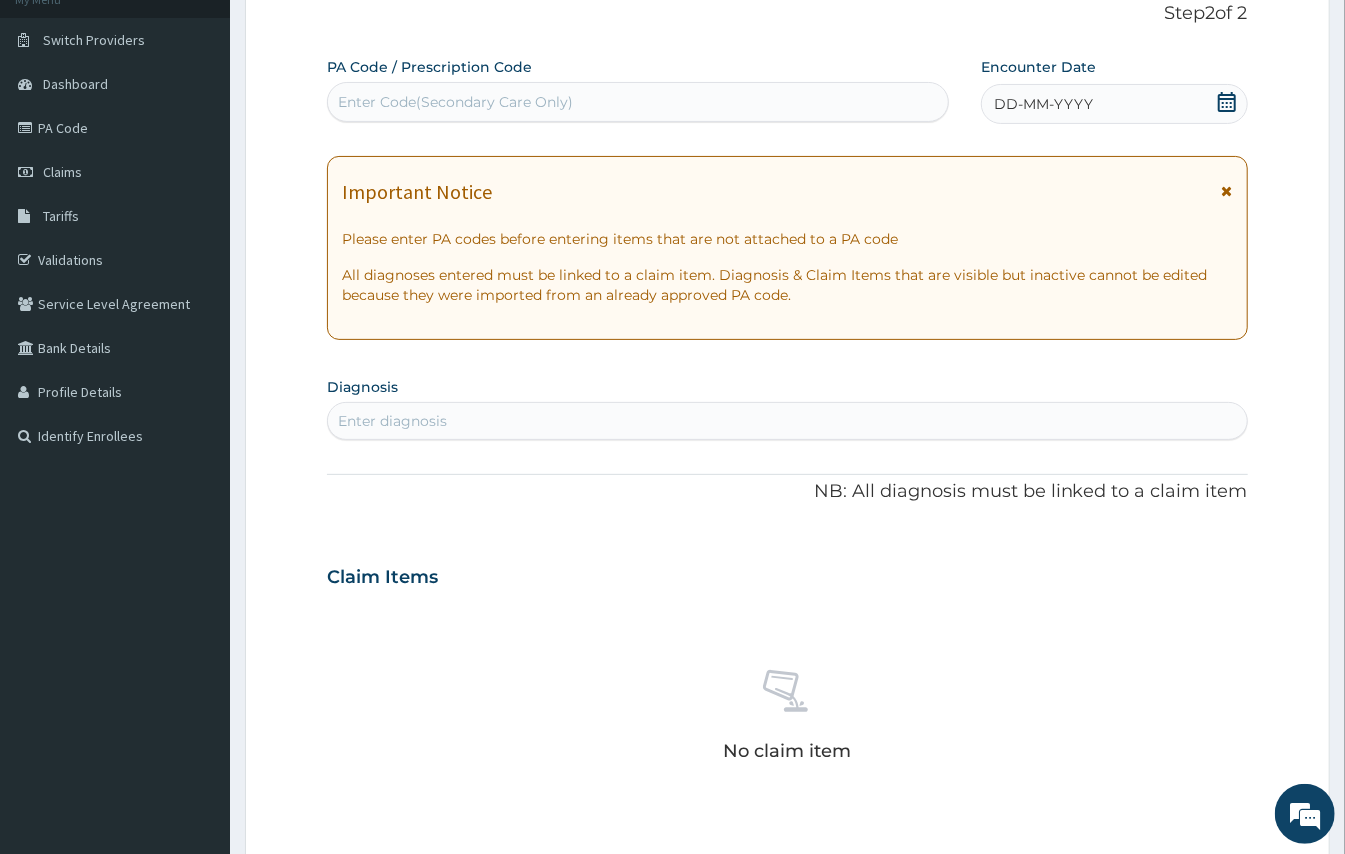 click on "Enter Code(Secondary Care Only)" at bounding box center (638, 102) 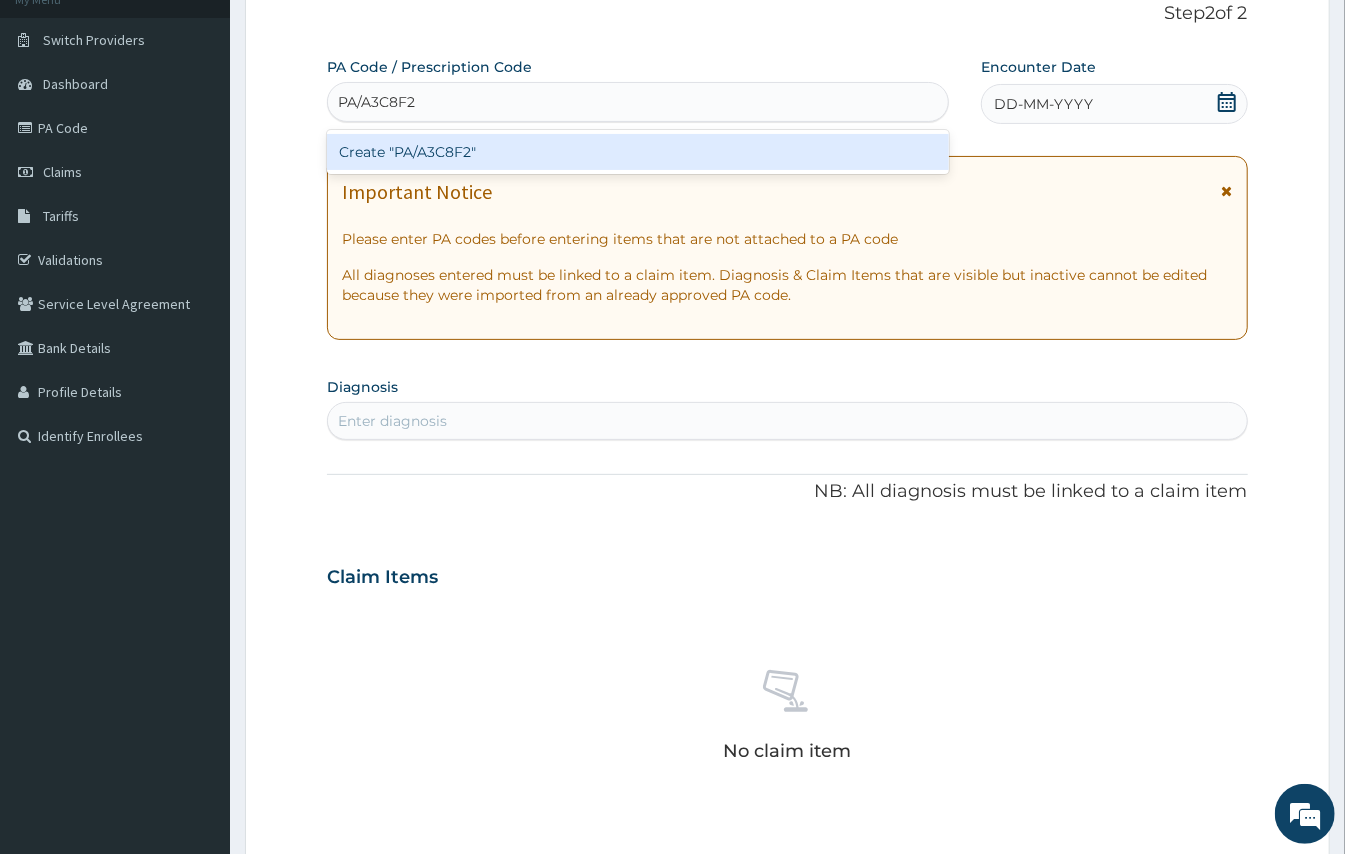 click on "Create "PA/A3C8F2"" at bounding box center [638, 152] 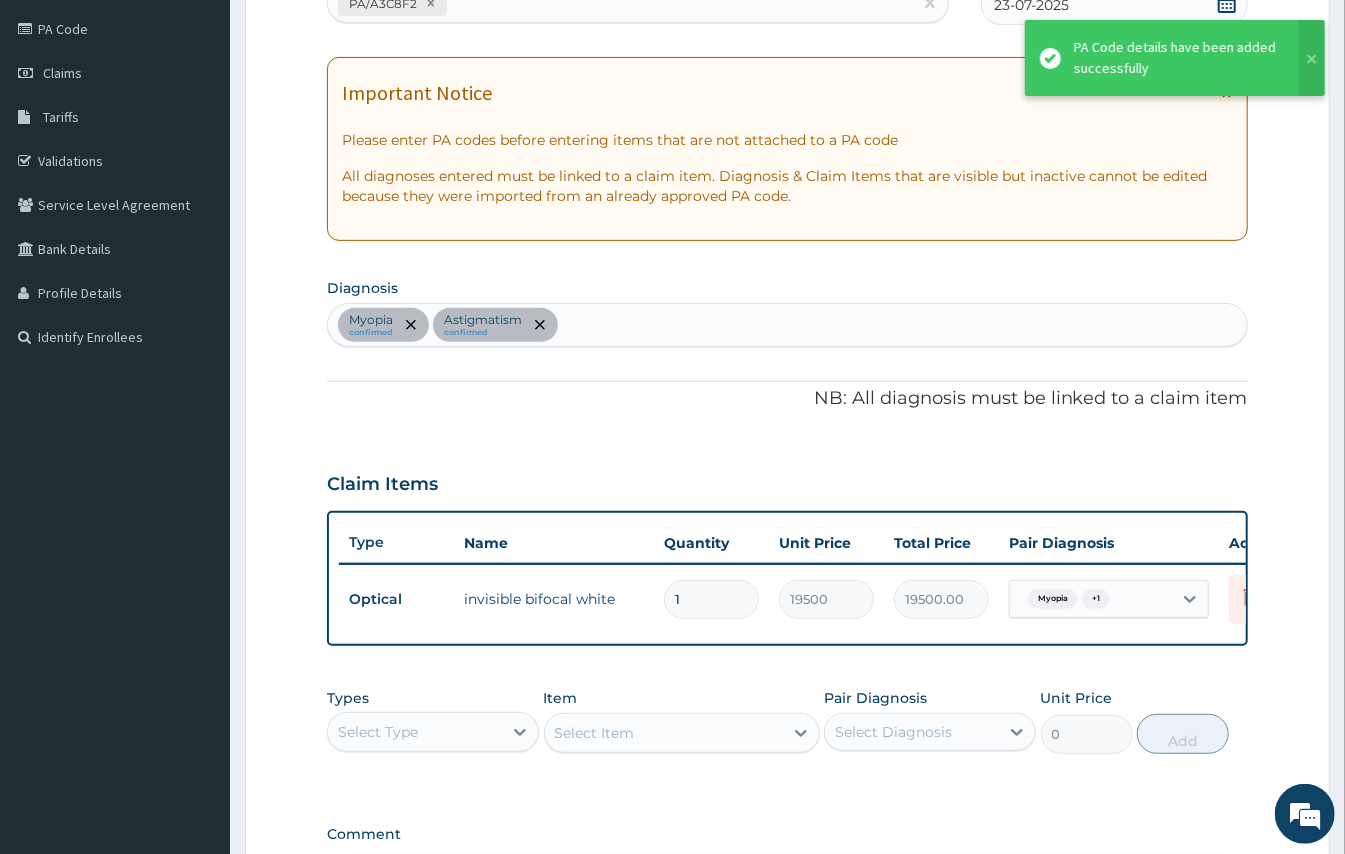 scroll, scrollTop: 513, scrollLeft: 0, axis: vertical 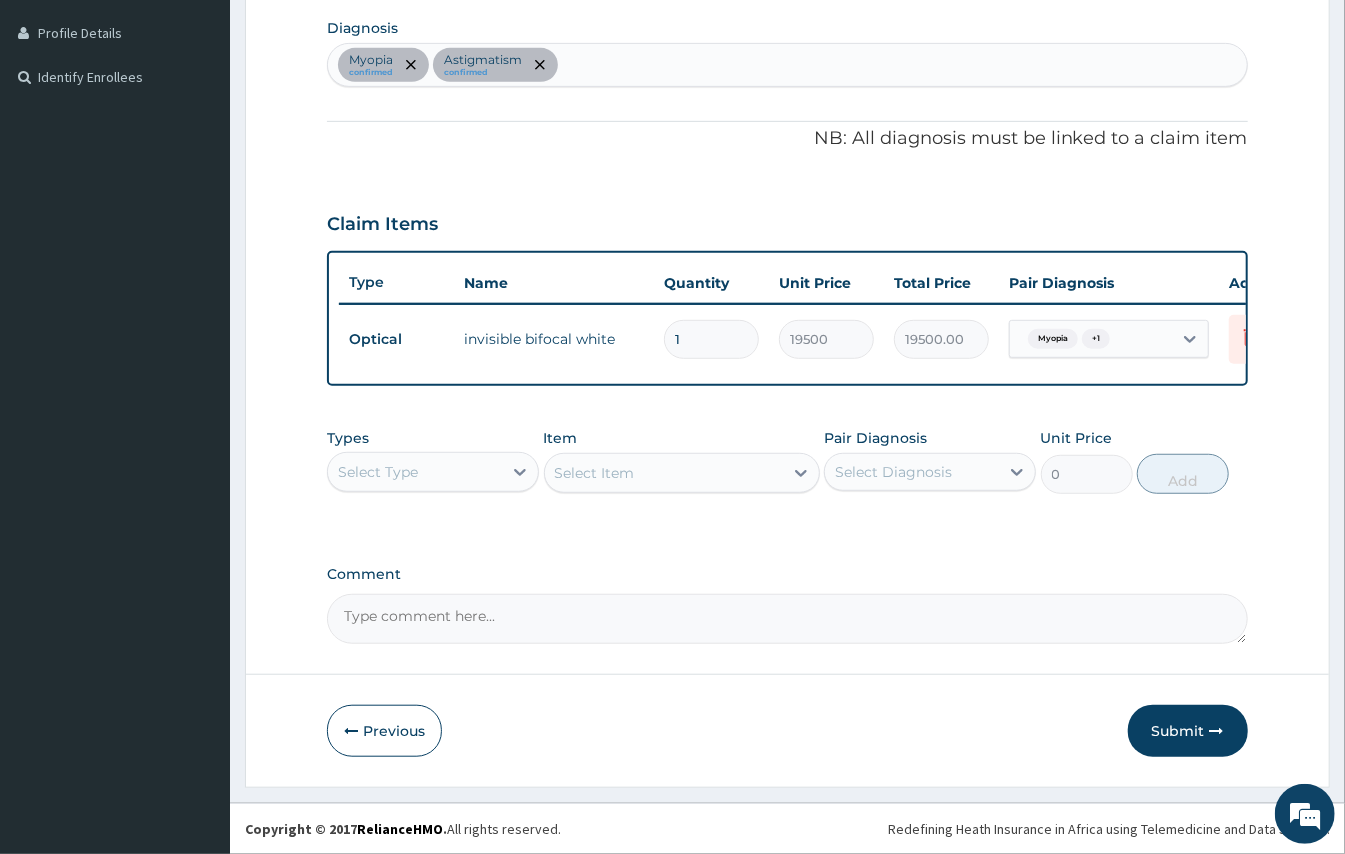 click on "Comment" at bounding box center [787, 619] 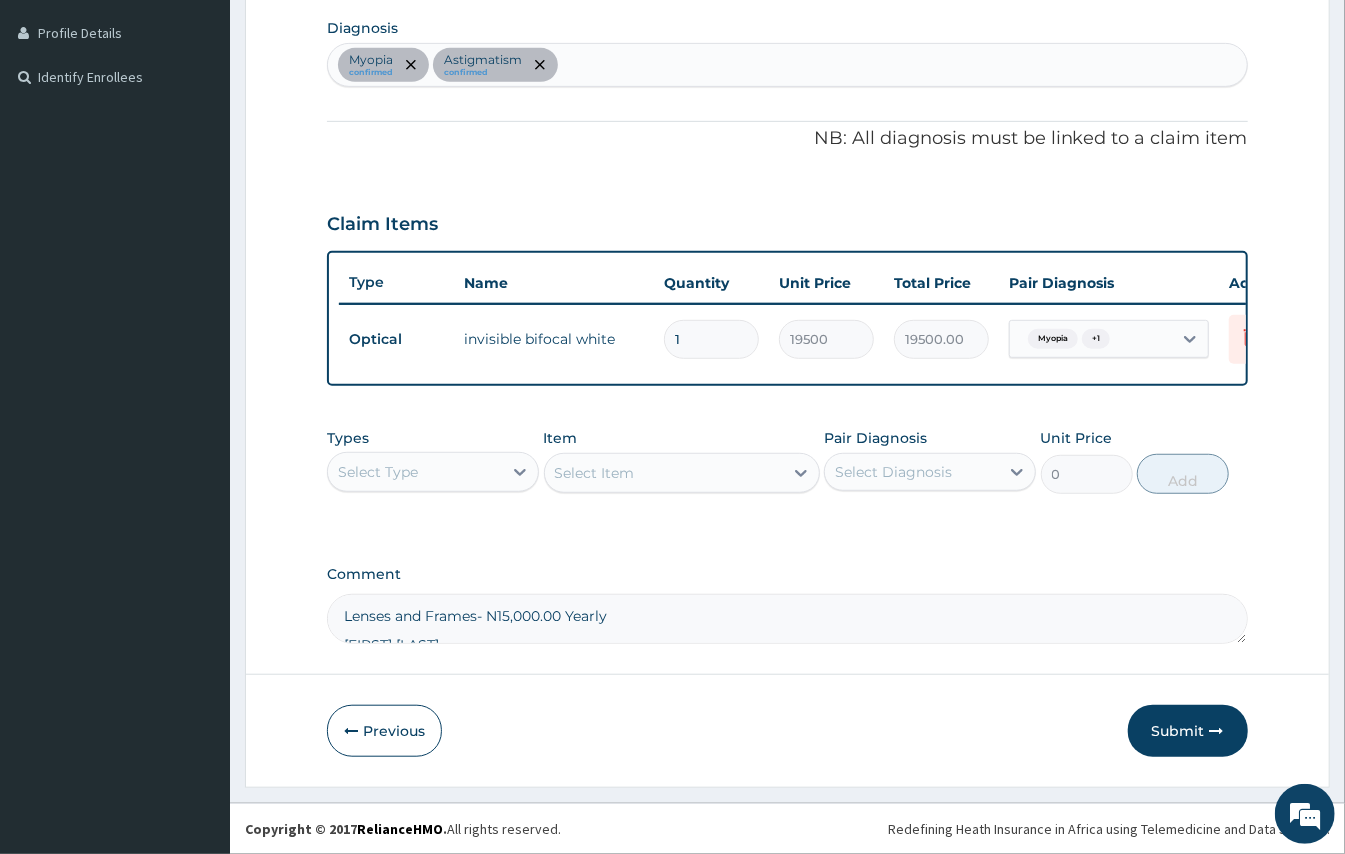 scroll, scrollTop: 12, scrollLeft: 0, axis: vertical 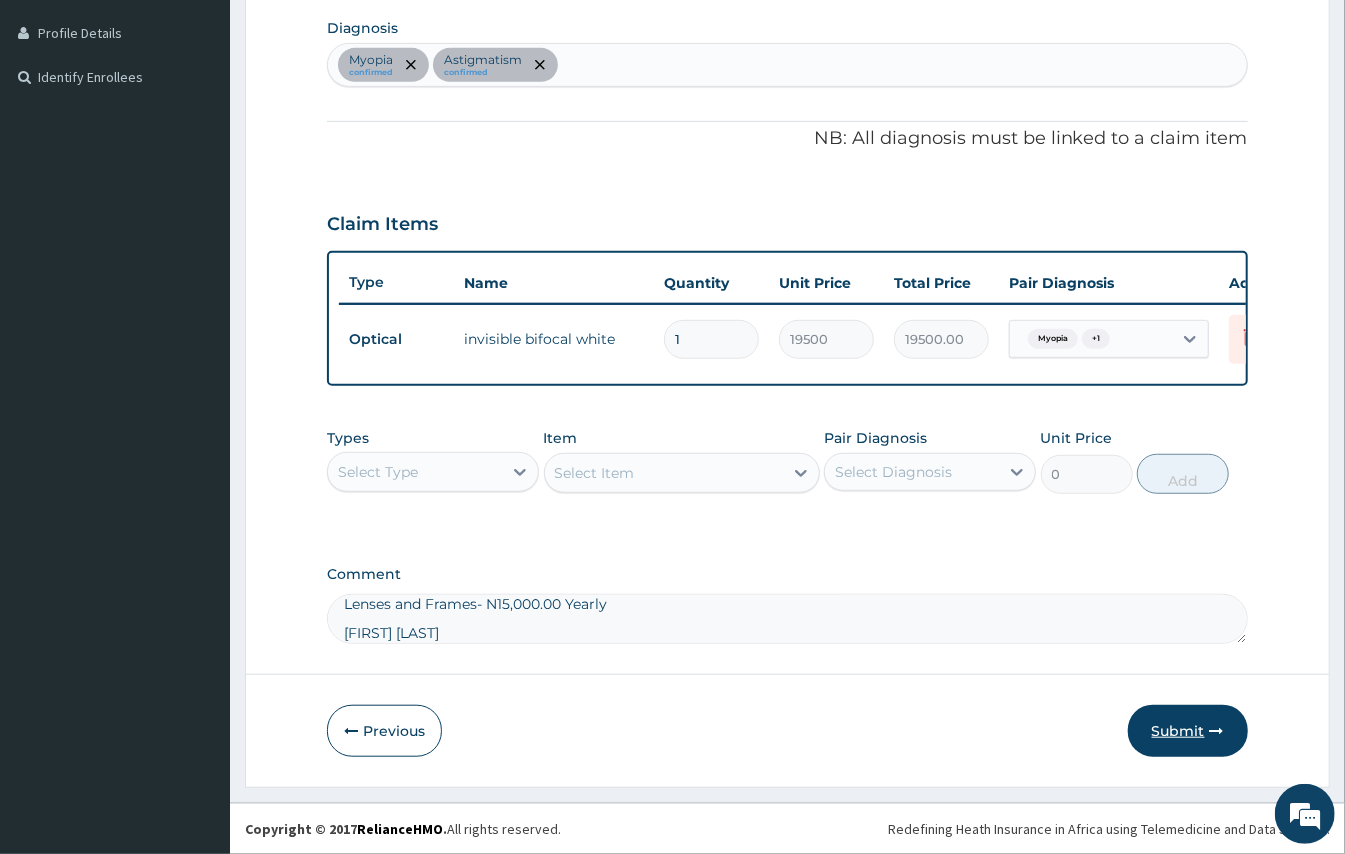 type on "Lenses and Frames- N15,000.00 Yearly
Oluwafemi Omodele" 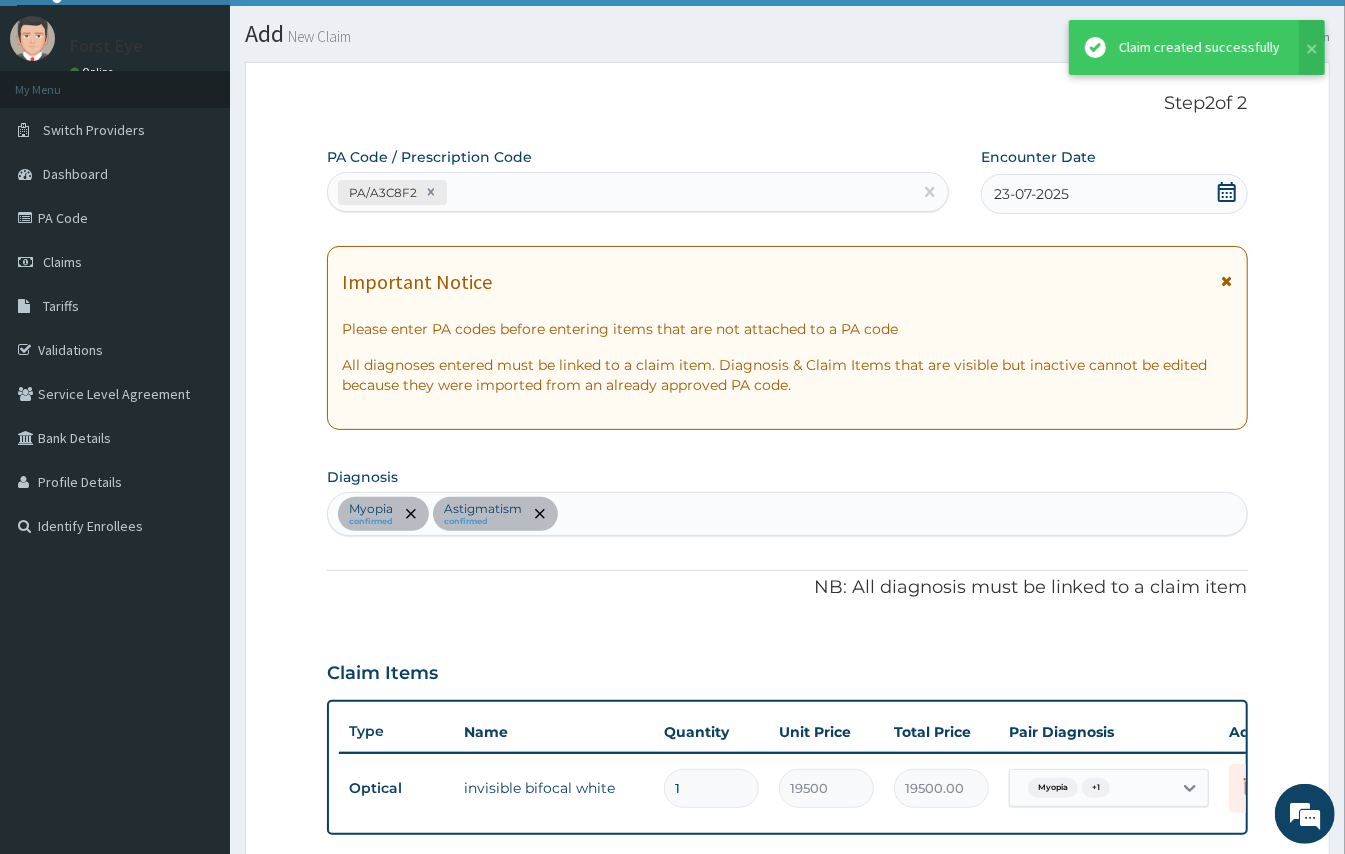 scroll, scrollTop: 513, scrollLeft: 0, axis: vertical 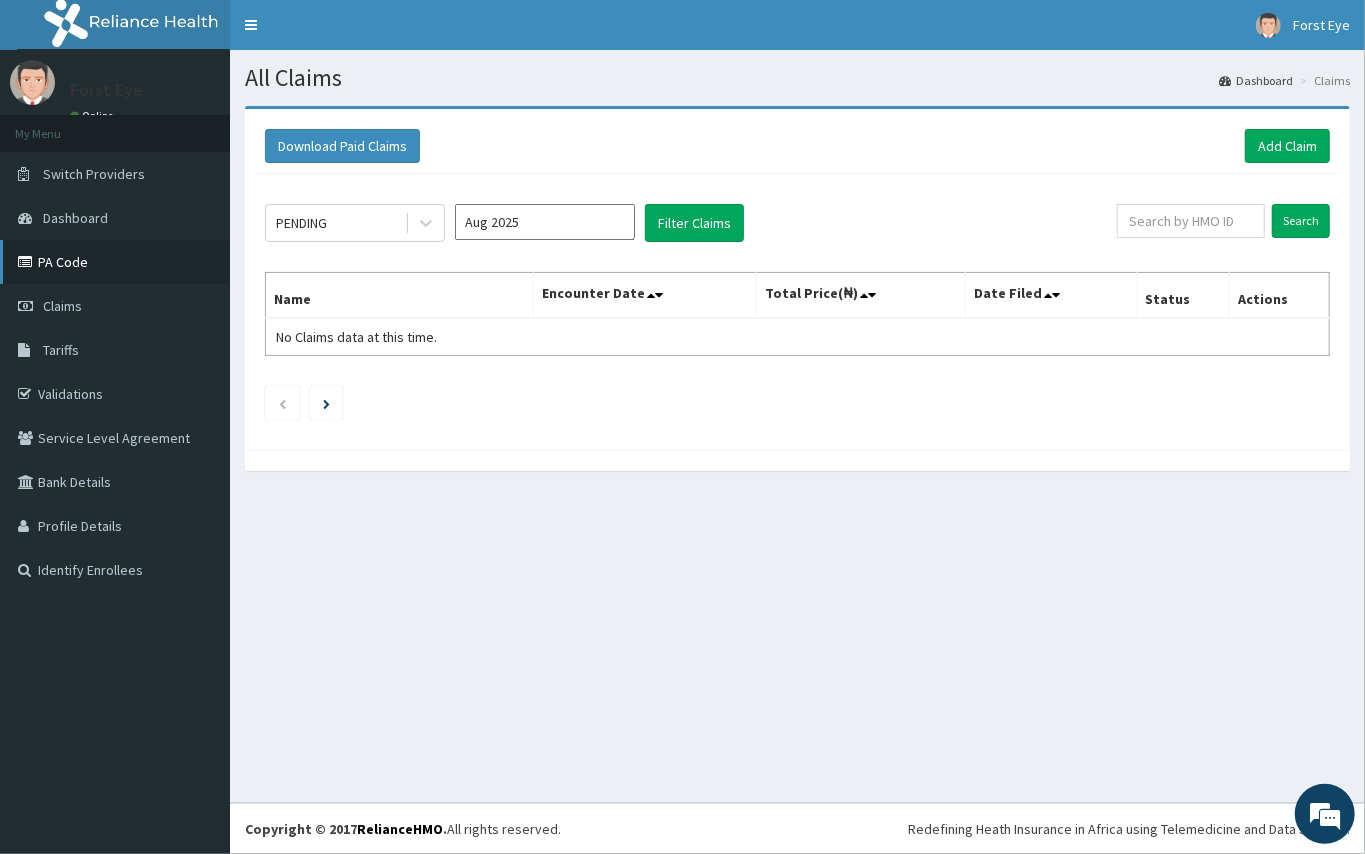 click on "PA Code" at bounding box center [115, 262] 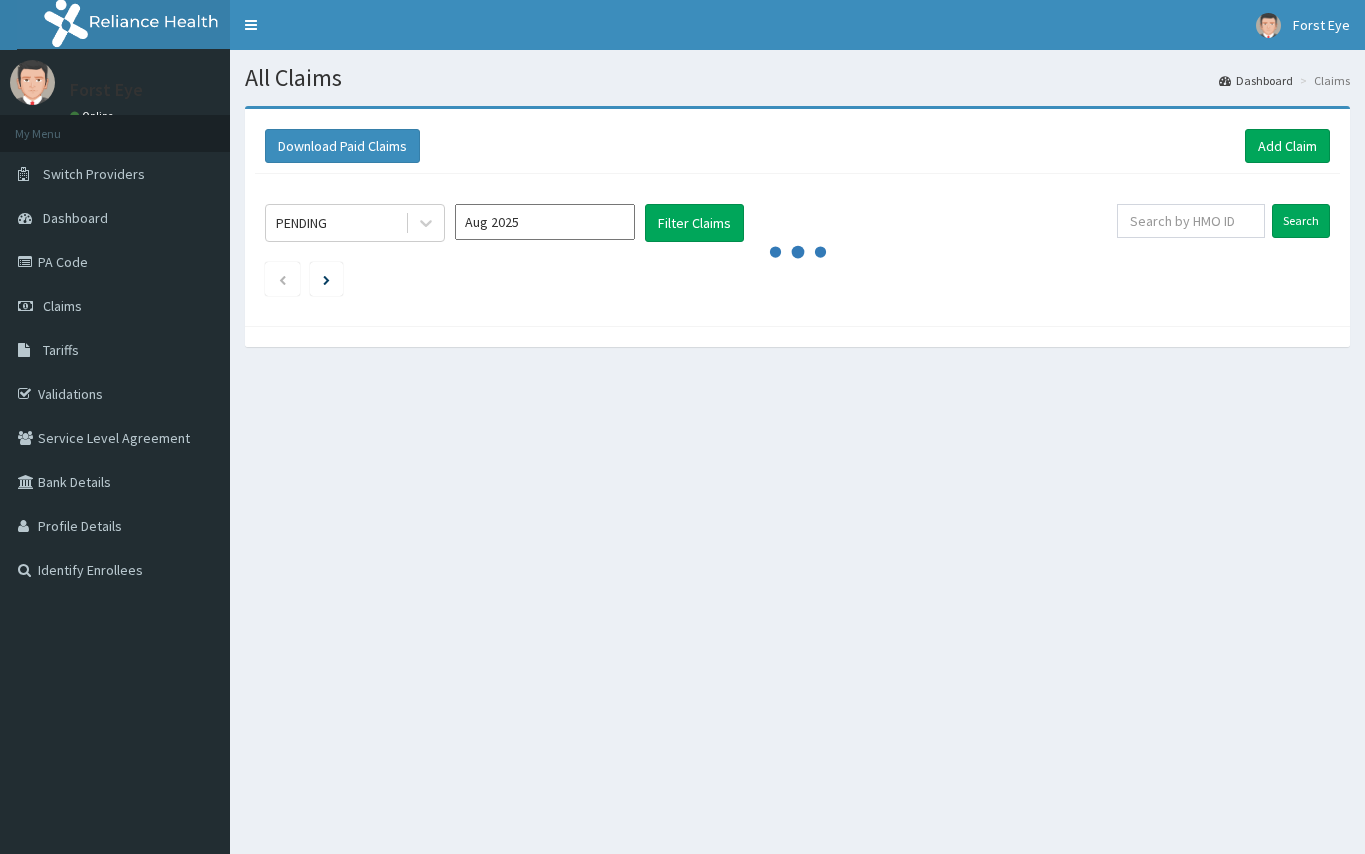 scroll, scrollTop: 0, scrollLeft: 0, axis: both 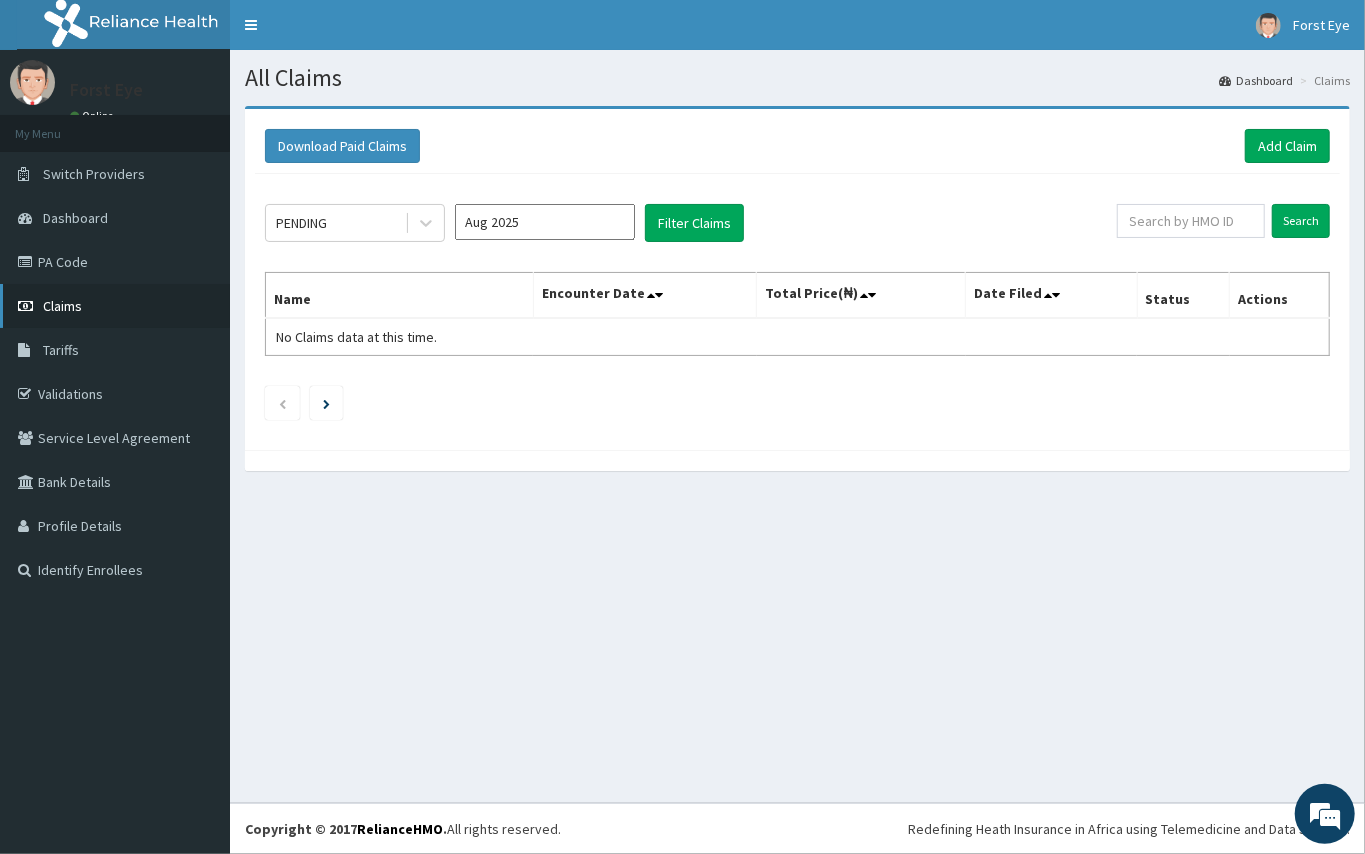click on "Claims" at bounding box center (62, 306) 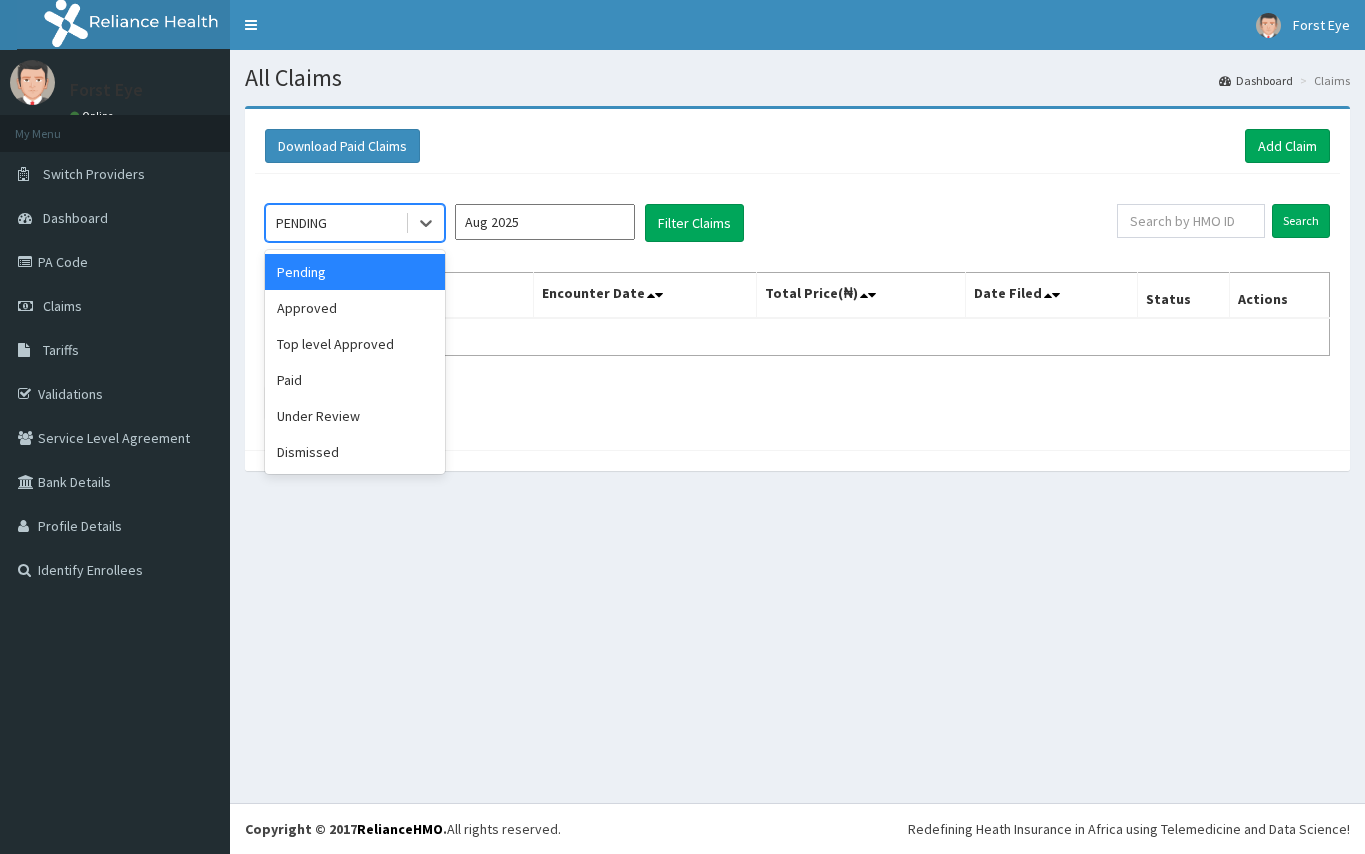 scroll, scrollTop: 0, scrollLeft: 0, axis: both 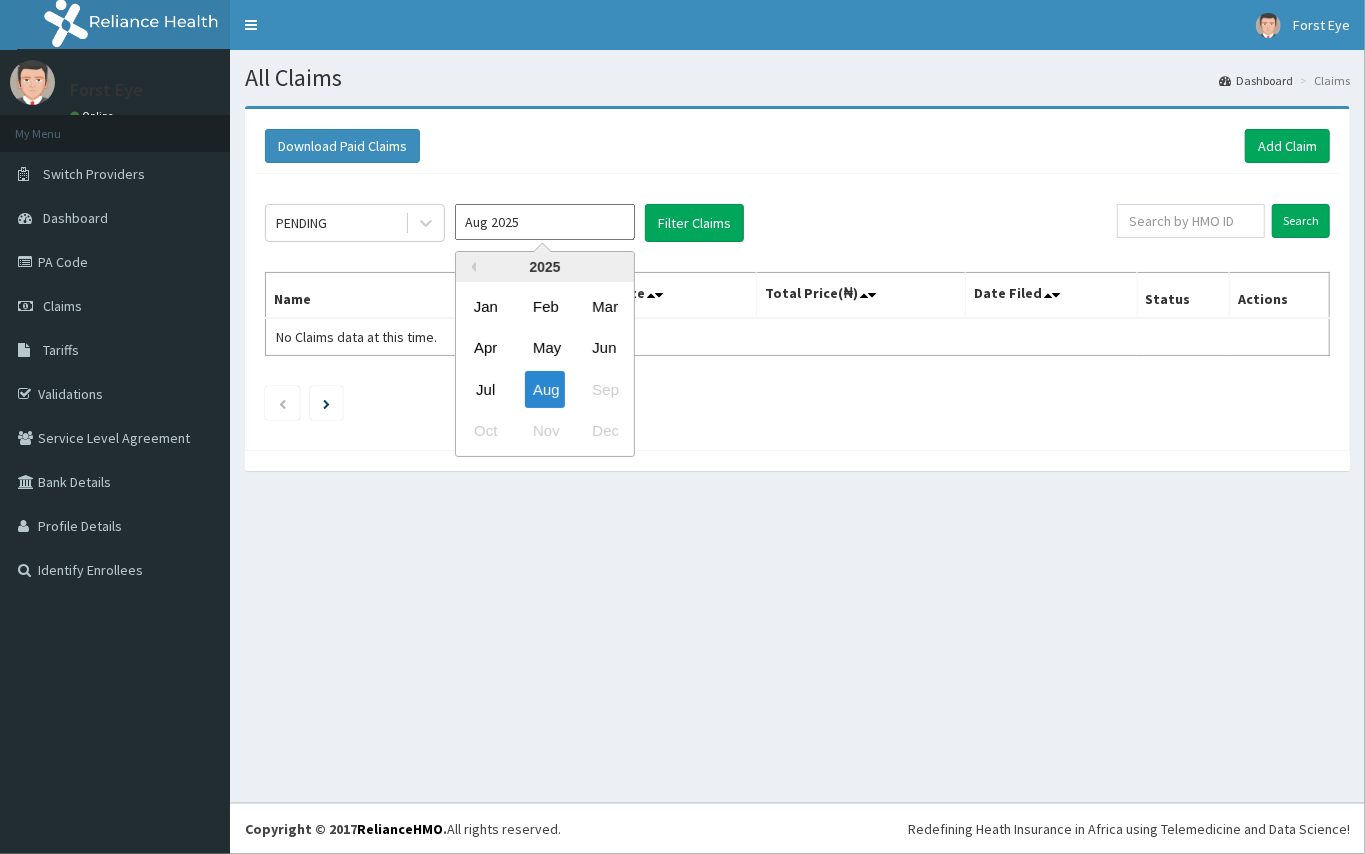 click on "Aug 2025" at bounding box center [545, 222] 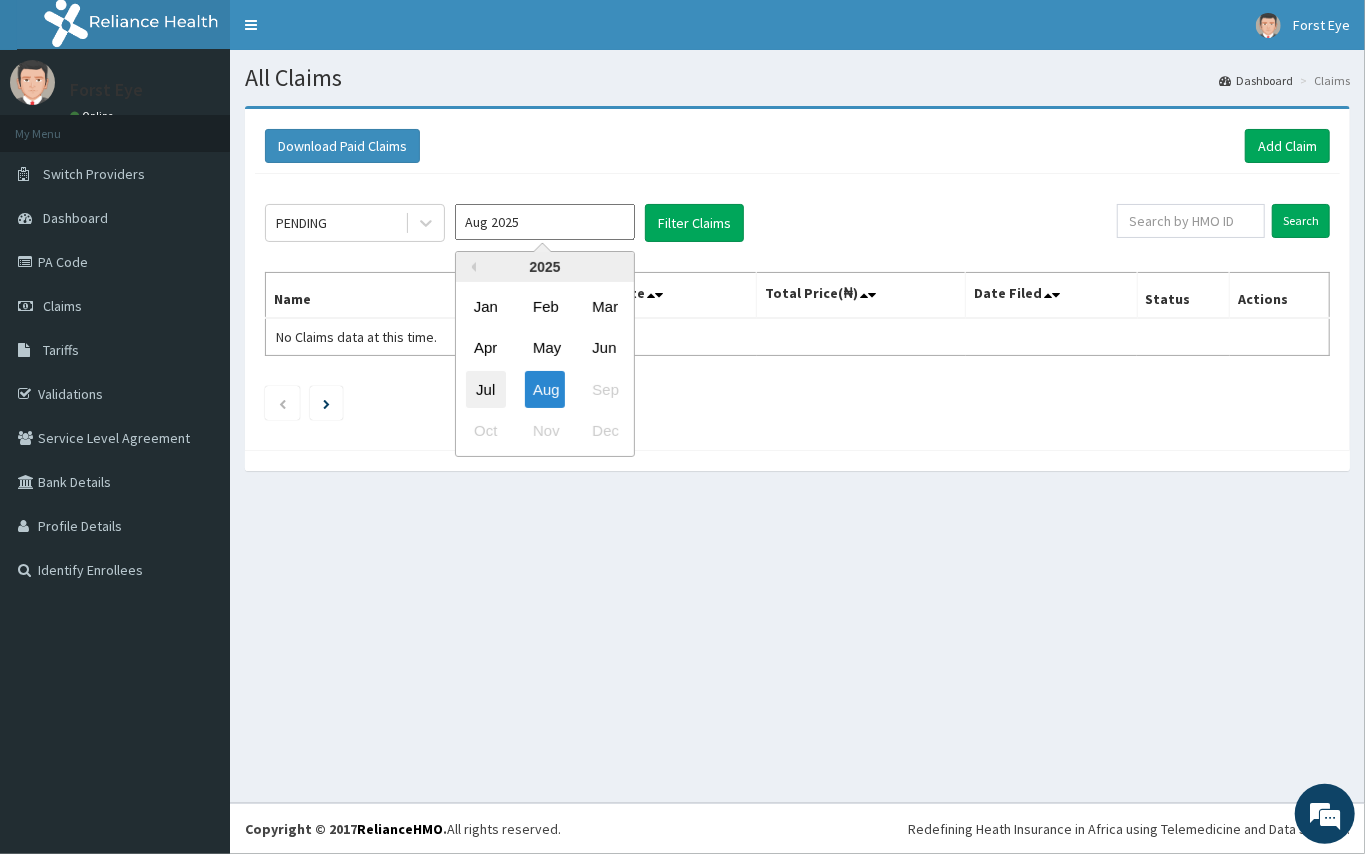 click on "Jul" at bounding box center (486, 389) 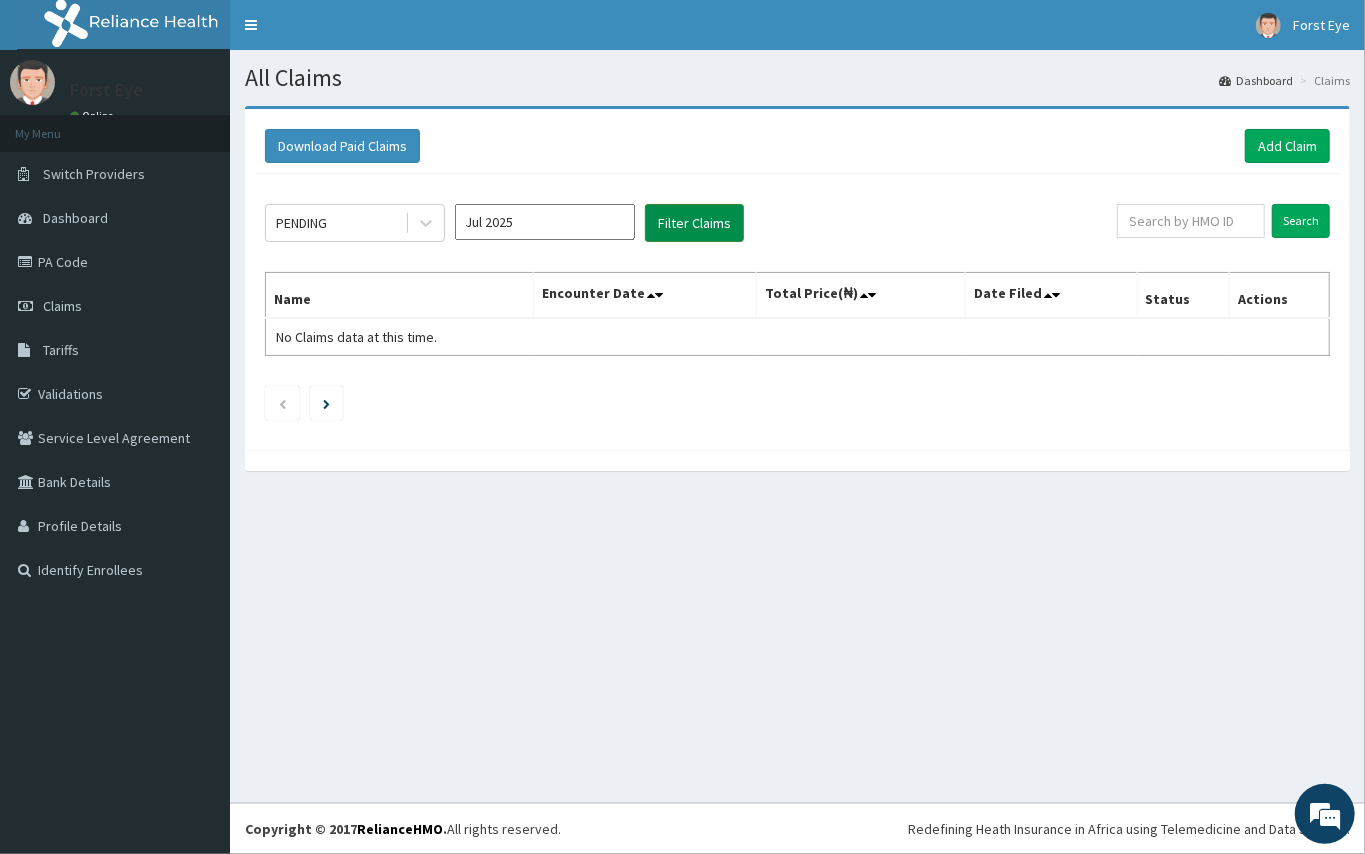click on "Filter Claims" at bounding box center [694, 223] 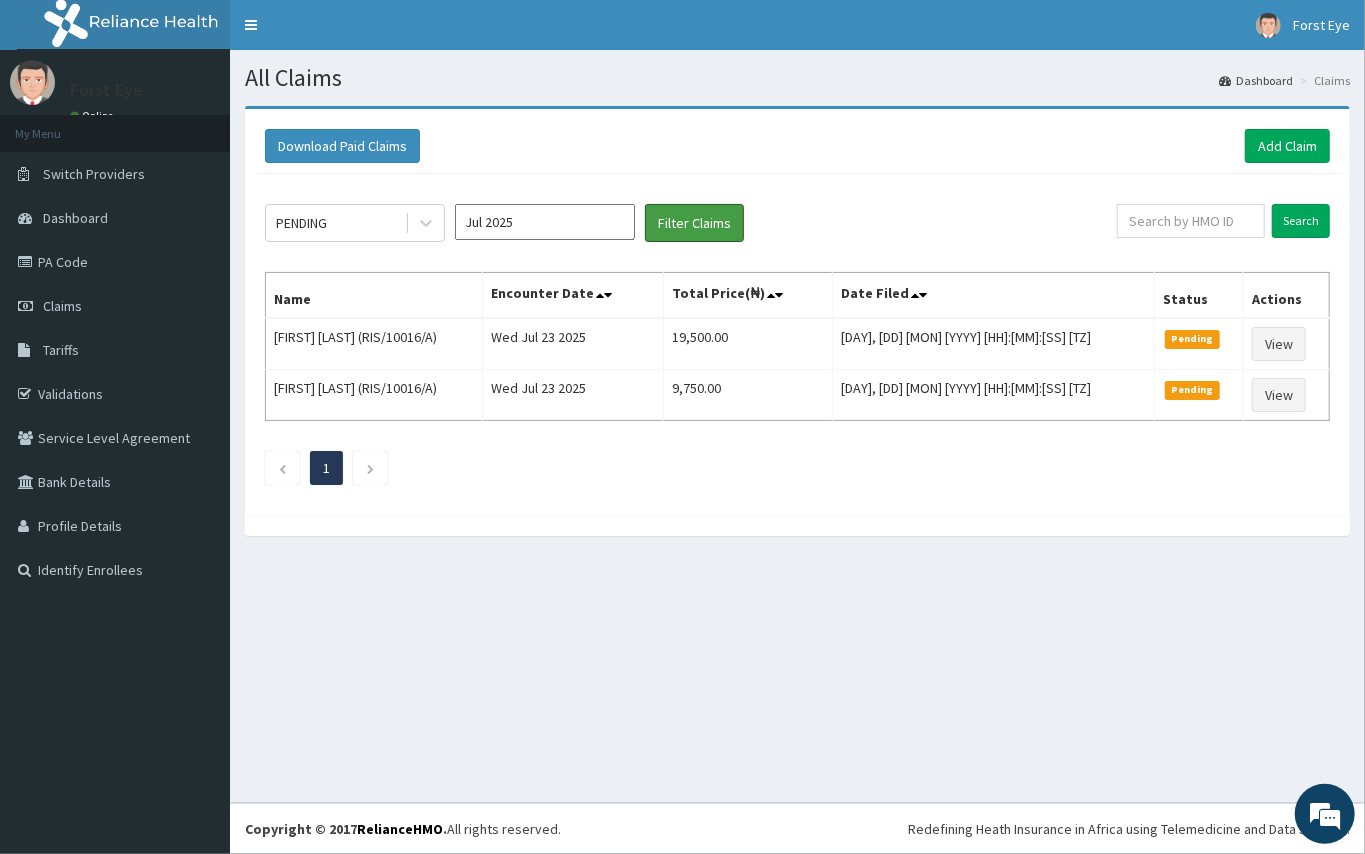 scroll, scrollTop: 0, scrollLeft: 0, axis: both 